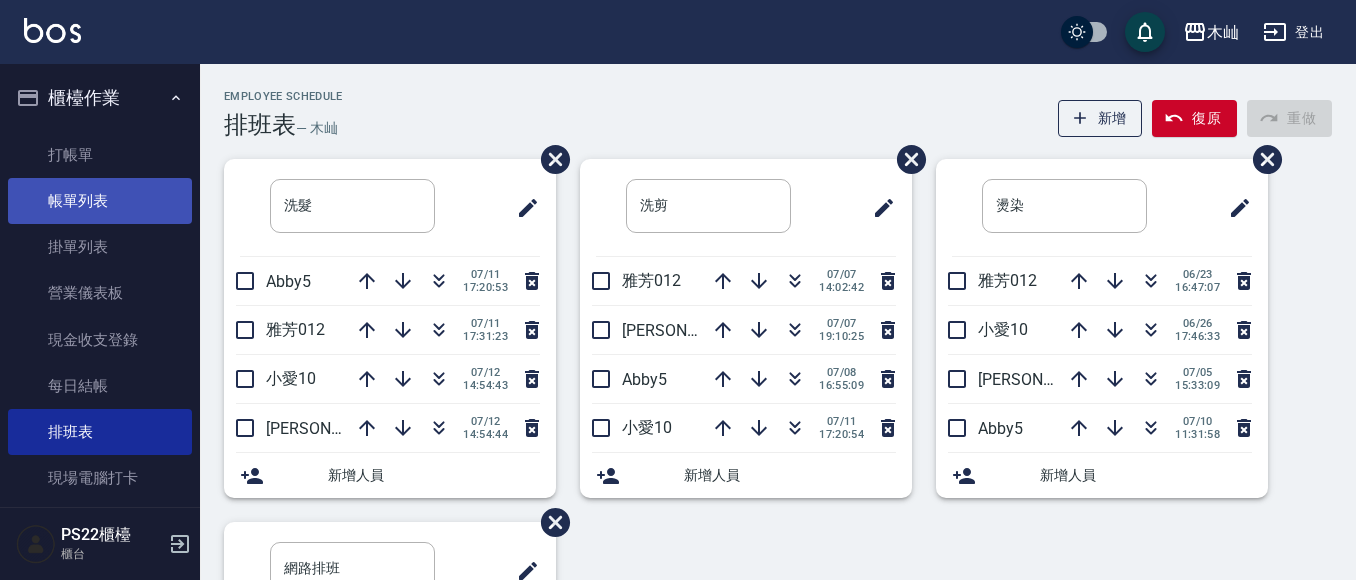 scroll, scrollTop: 0, scrollLeft: 0, axis: both 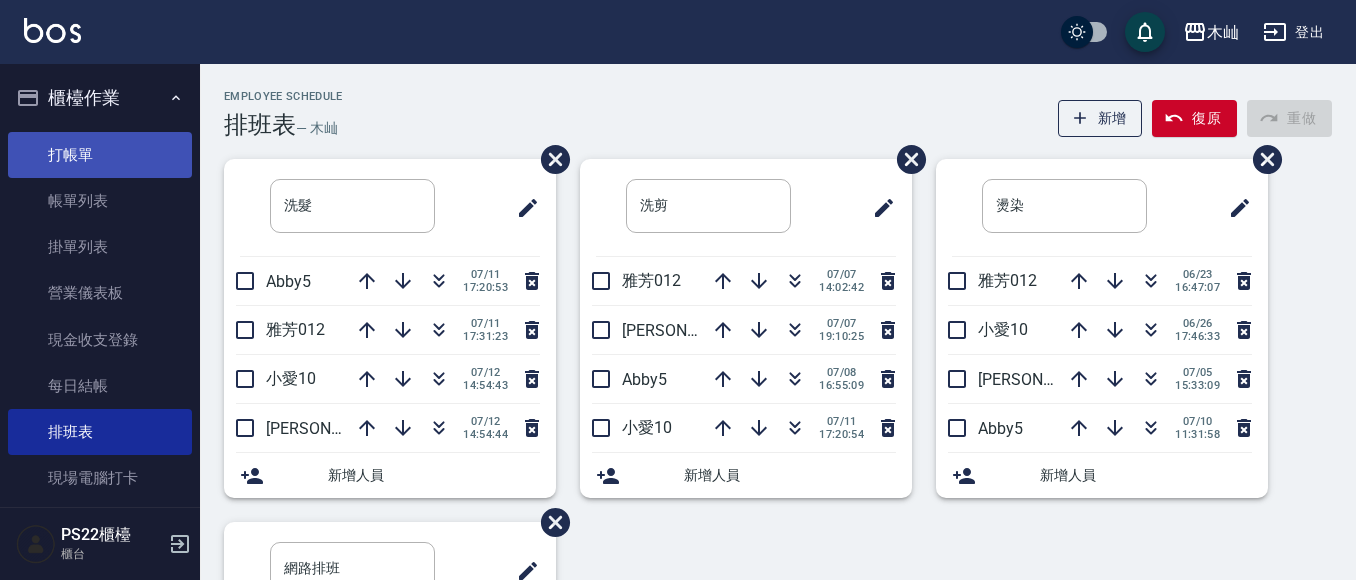 click on "打帳單" at bounding box center [100, 155] 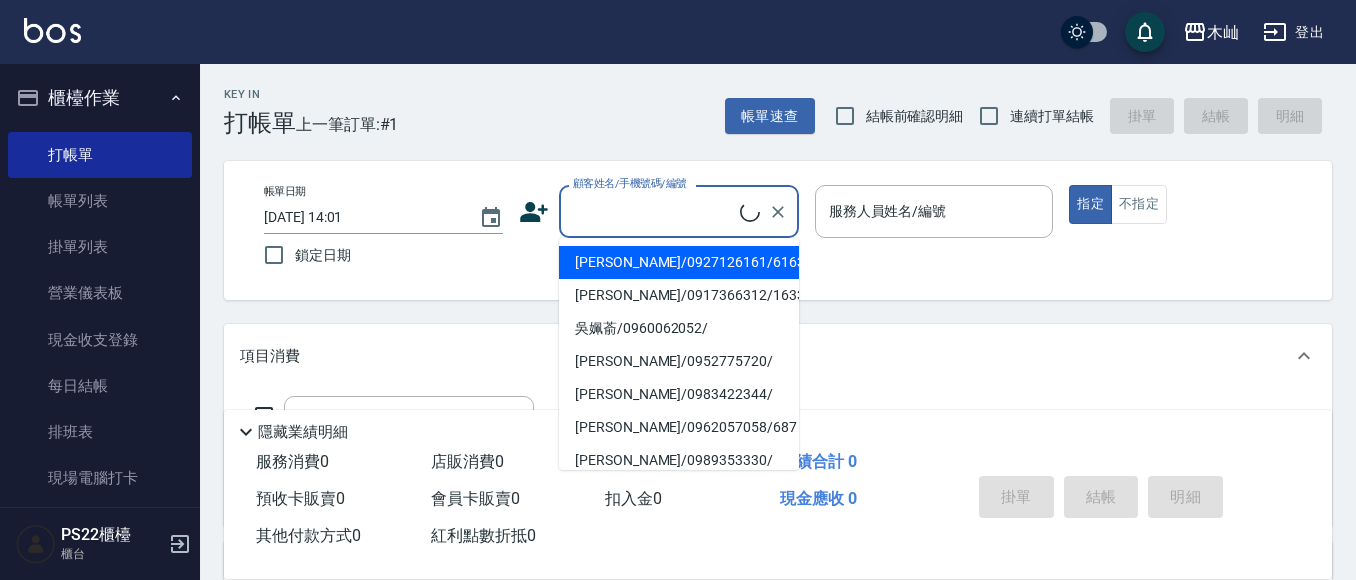 click on "顧客姓名/手機號碼/編號" at bounding box center (654, 211) 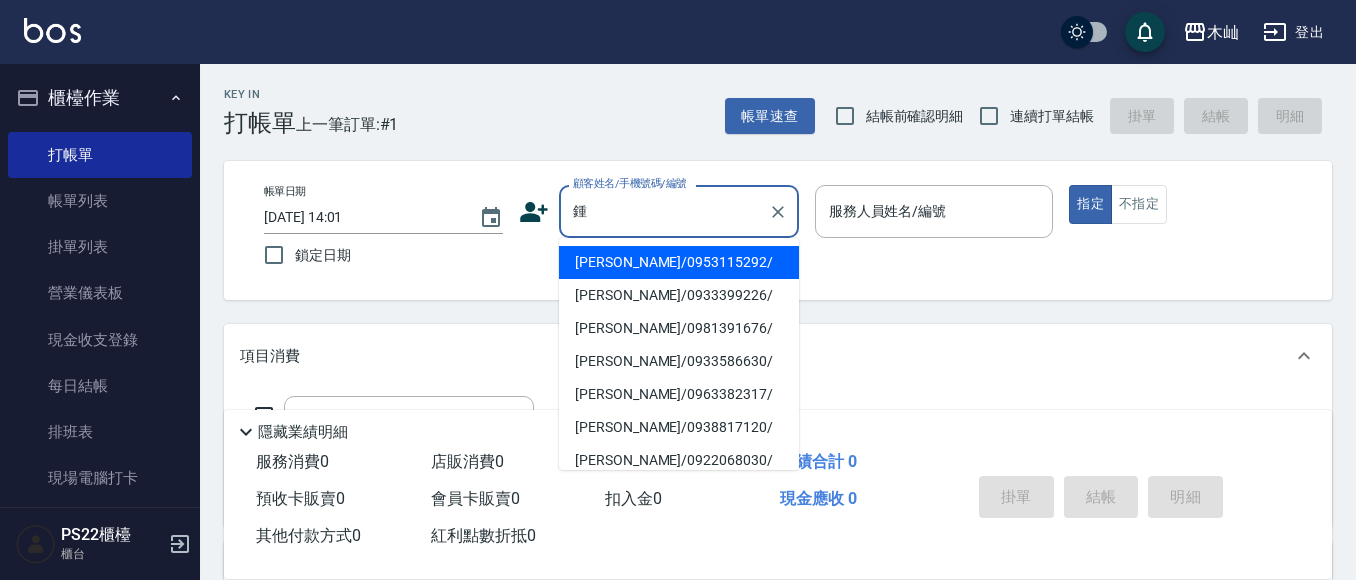 click on "[PERSON_NAME]/0953115292/" at bounding box center [679, 262] 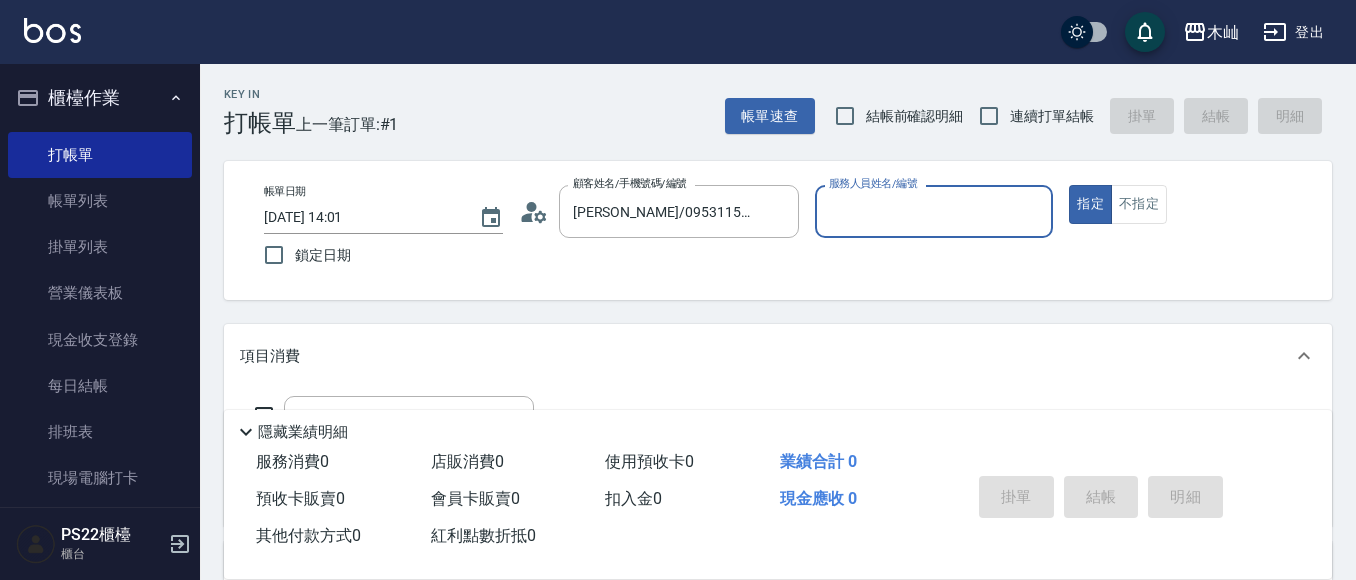 click on "服務人員姓名/編號" at bounding box center [934, 211] 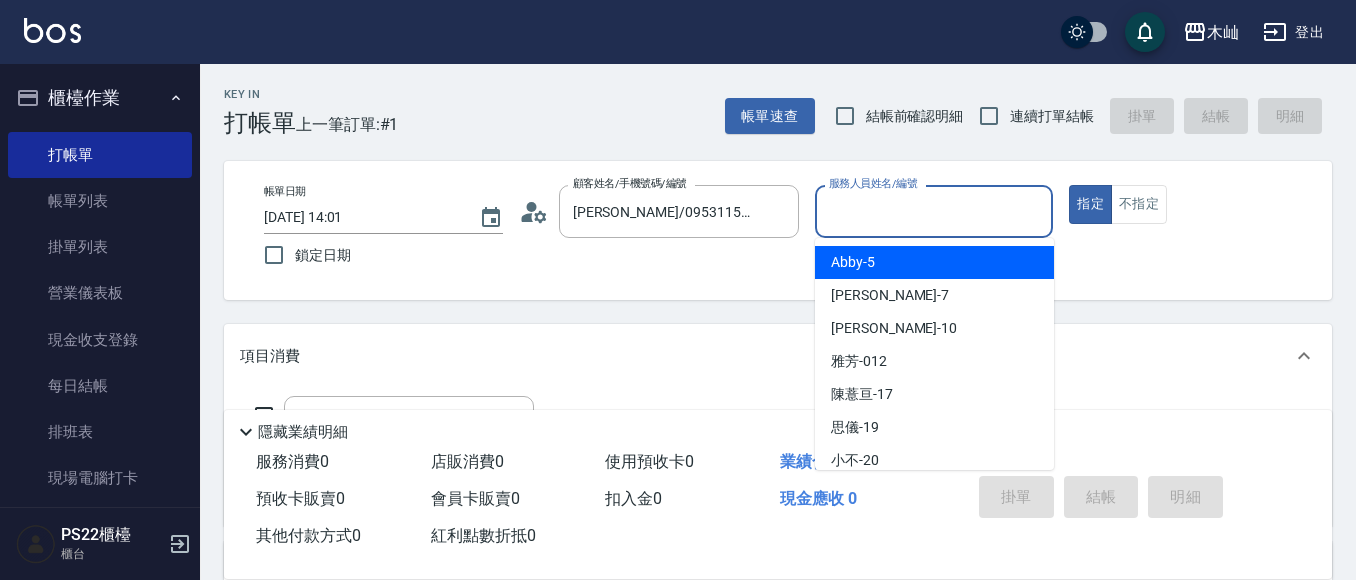 click on "Abby -5" at bounding box center (853, 262) 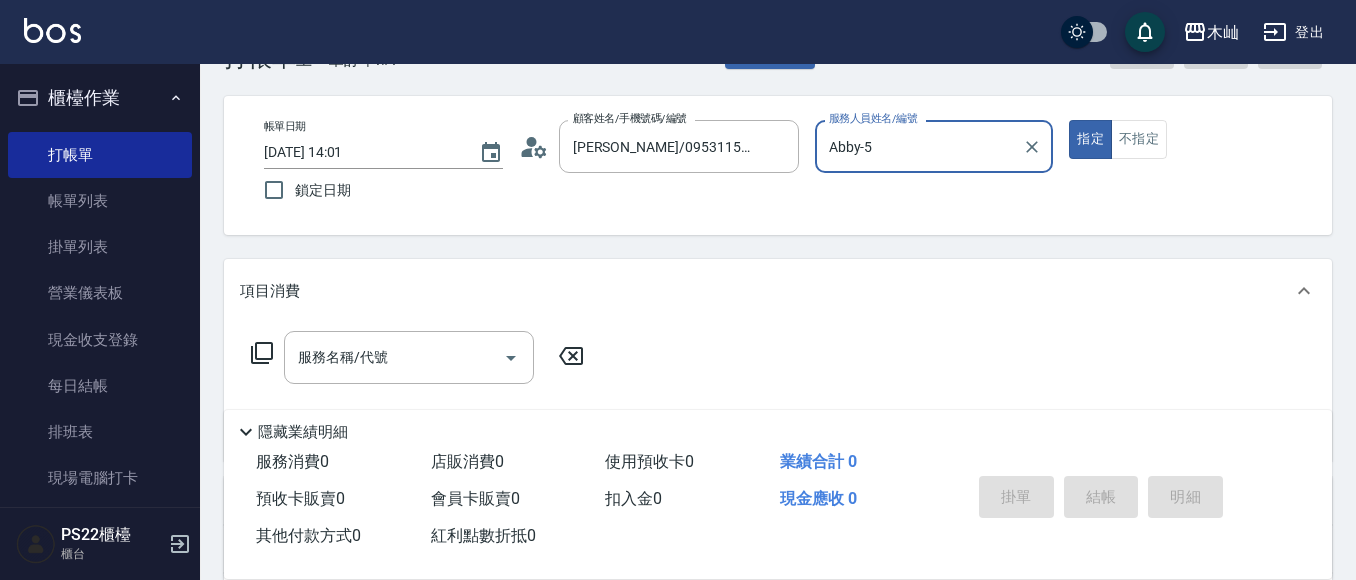 scroll, scrollTop: 100, scrollLeft: 0, axis: vertical 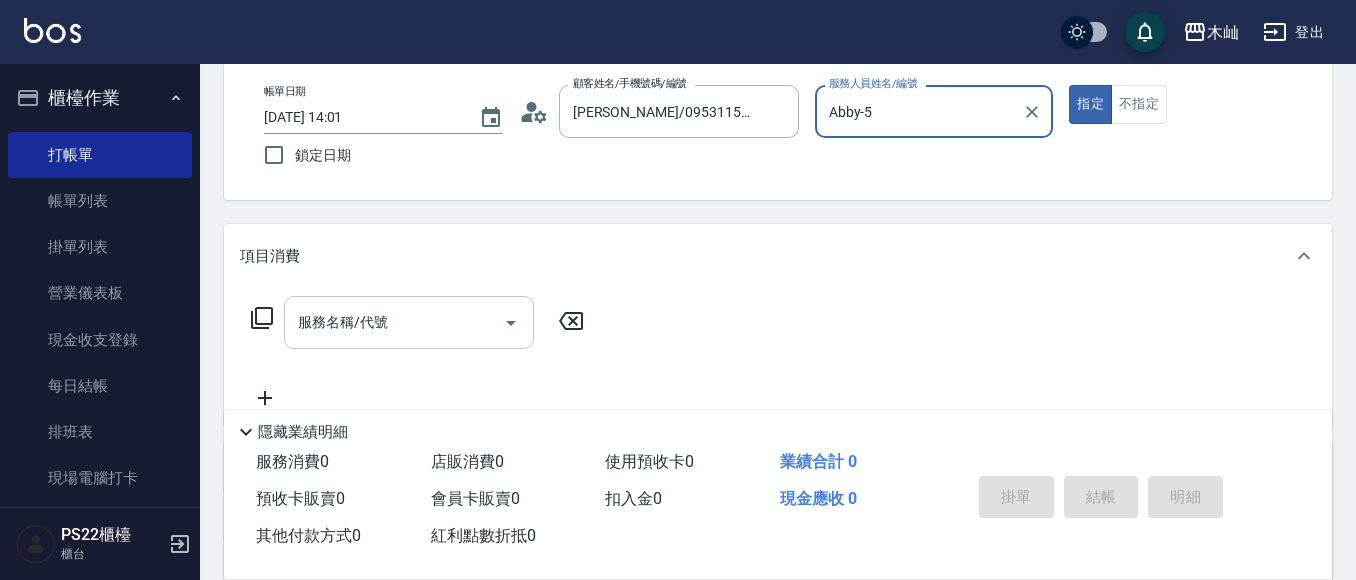 click on "服務名稱/代號" at bounding box center (394, 322) 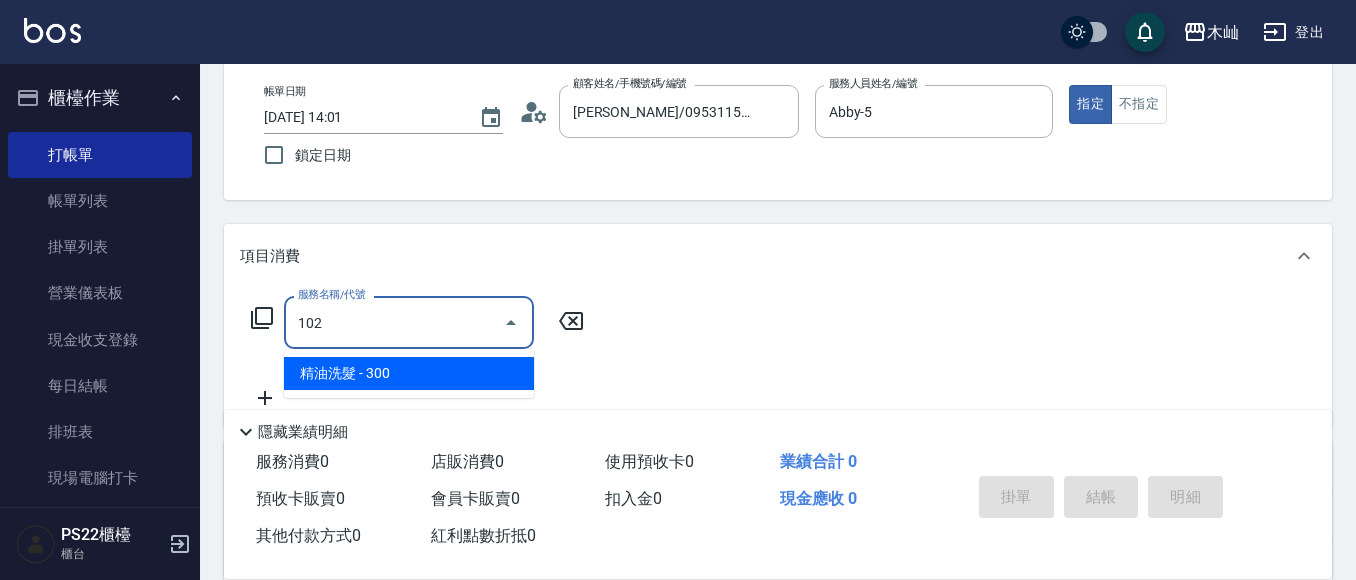 type on "精油洗髮(102)" 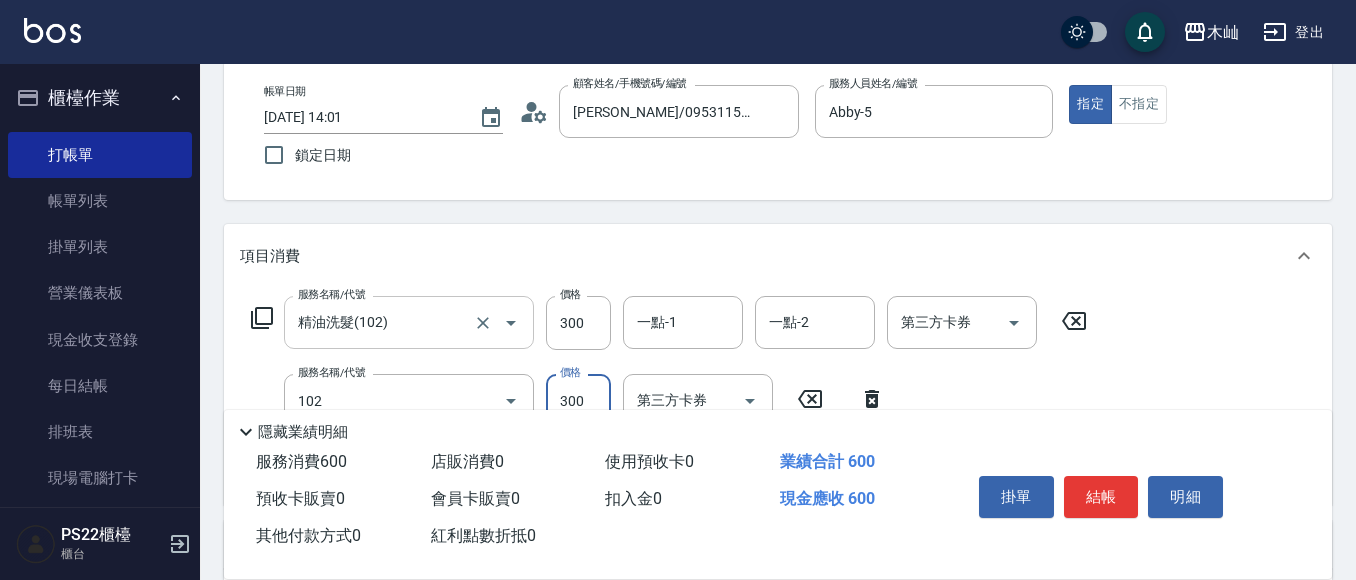 type on "精油洗髮(102)" 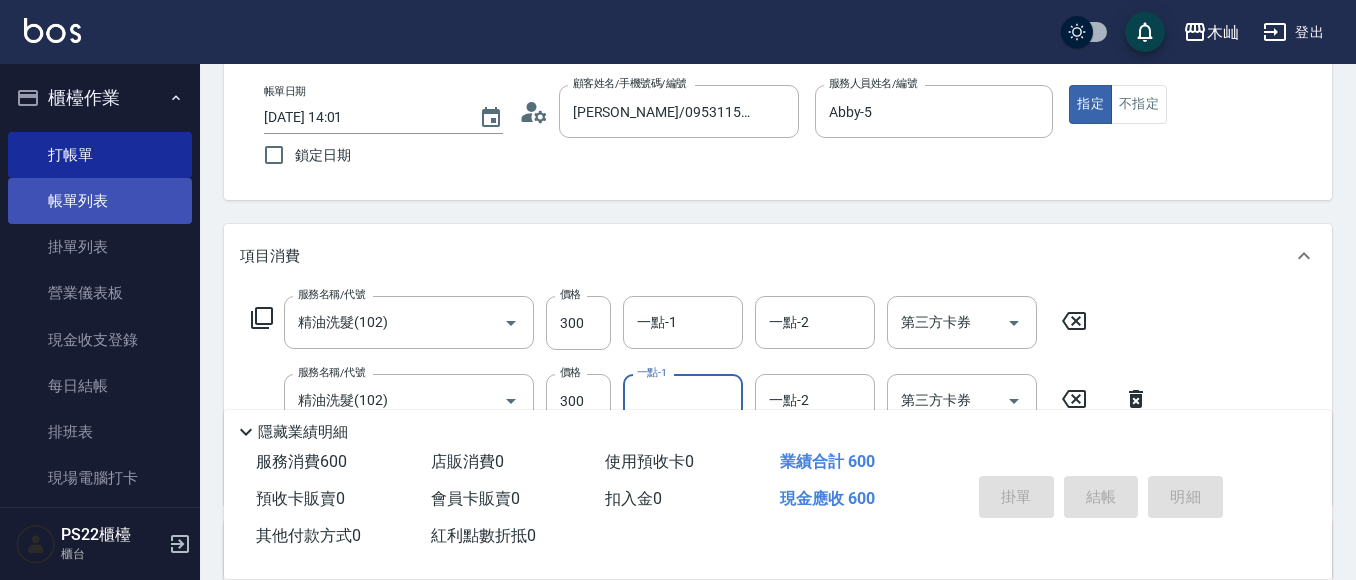 scroll, scrollTop: 0, scrollLeft: 0, axis: both 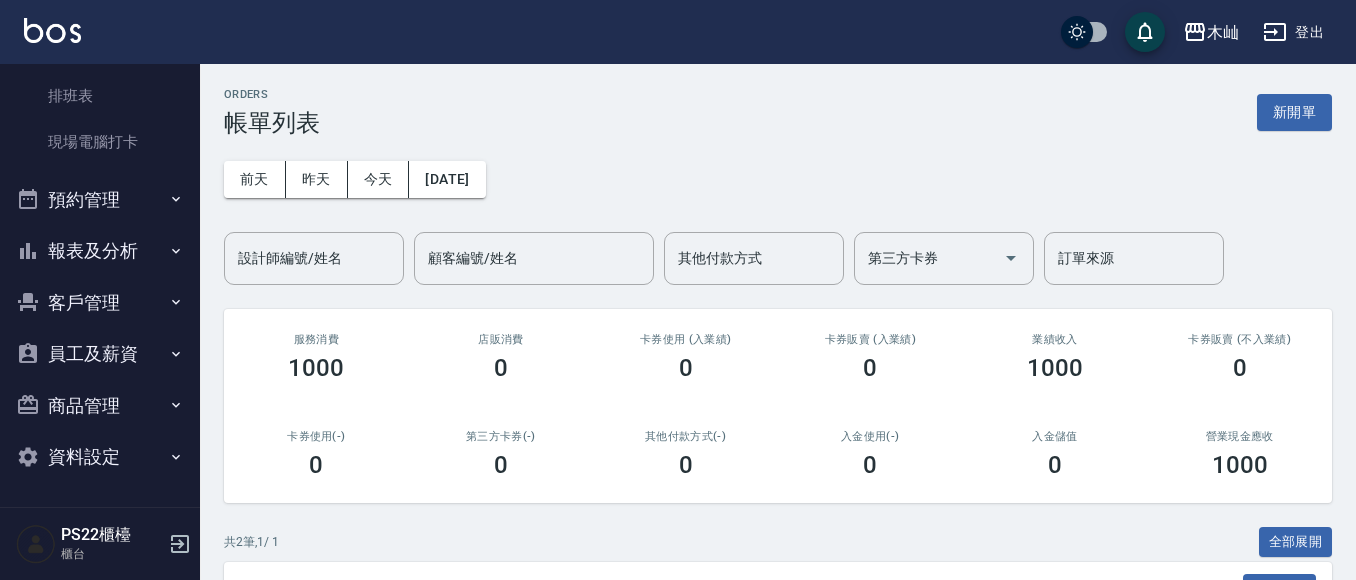 click on "報表及分析" at bounding box center [100, 251] 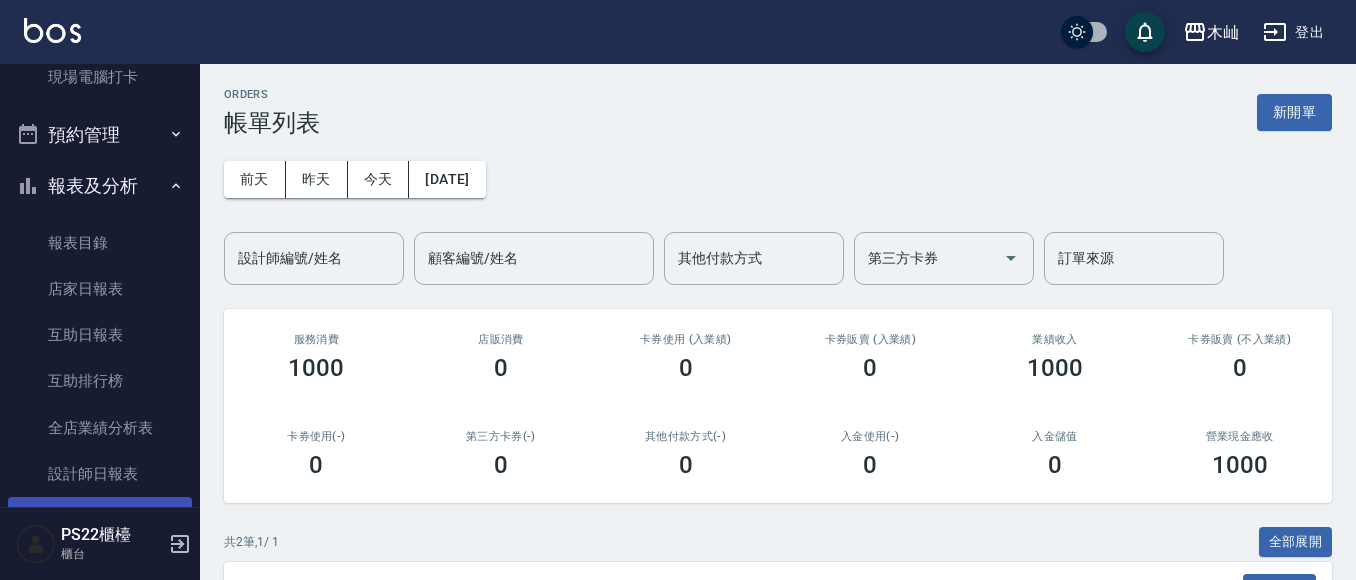 scroll, scrollTop: 436, scrollLeft: 0, axis: vertical 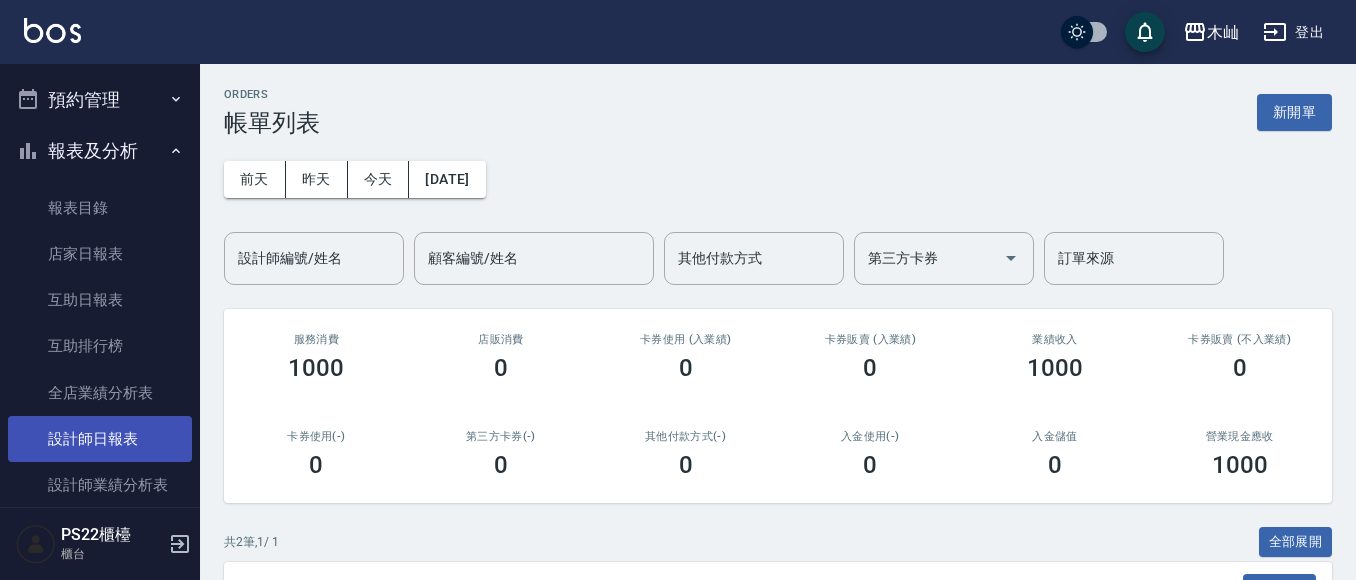 click on "設計師日報表" at bounding box center [100, 439] 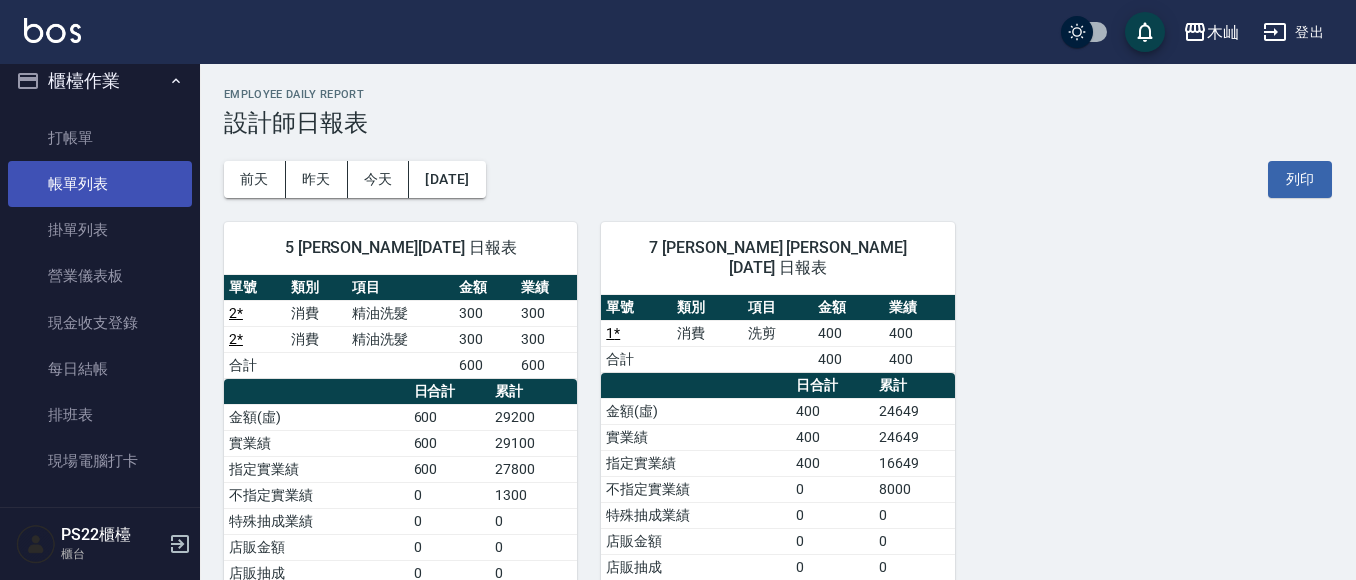 scroll, scrollTop: 0, scrollLeft: 0, axis: both 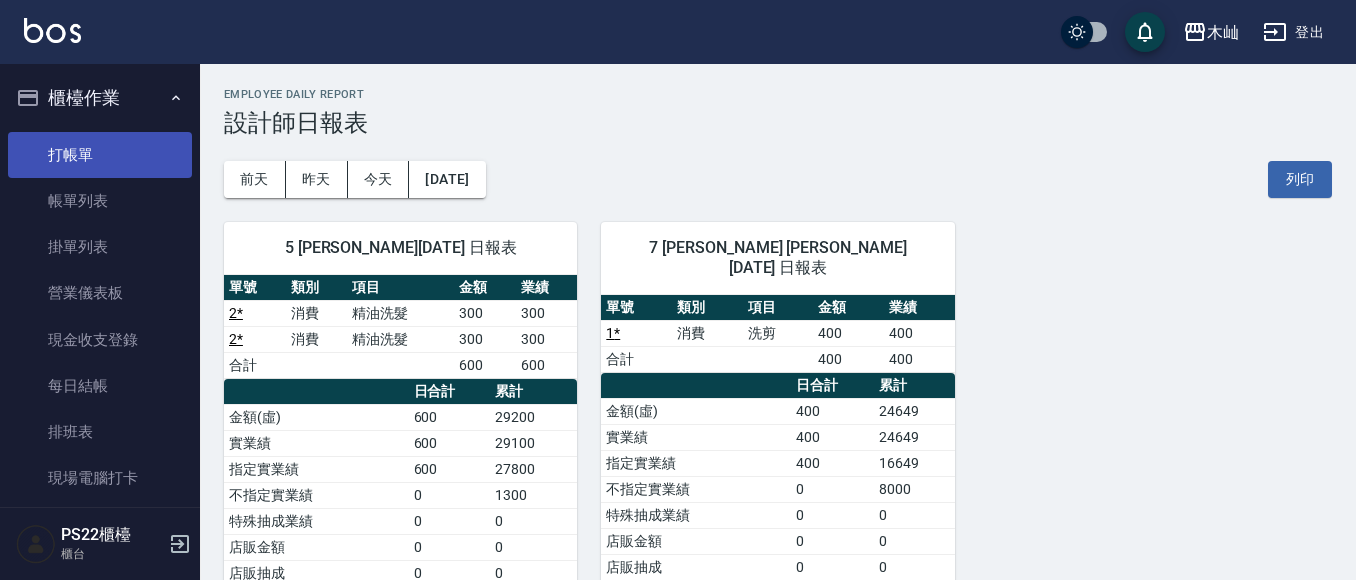 click on "打帳單" at bounding box center [100, 155] 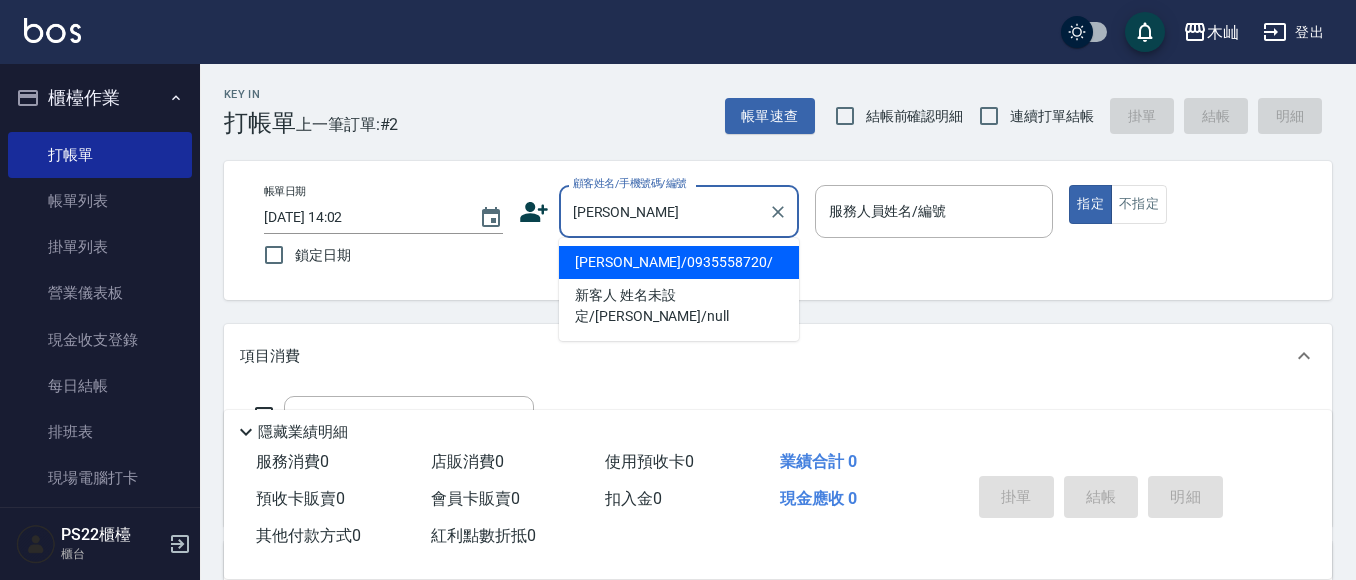 click on "[PERSON_NAME]/0935558720/" at bounding box center (679, 262) 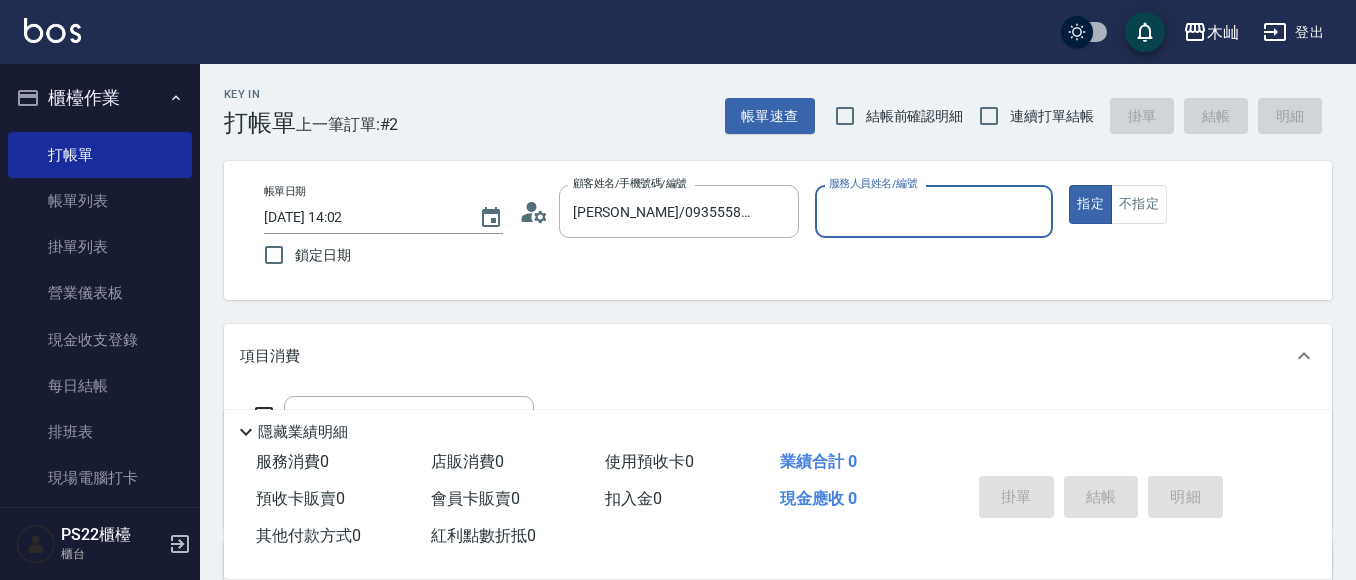 click on "服務人員姓名/編號" at bounding box center (934, 211) 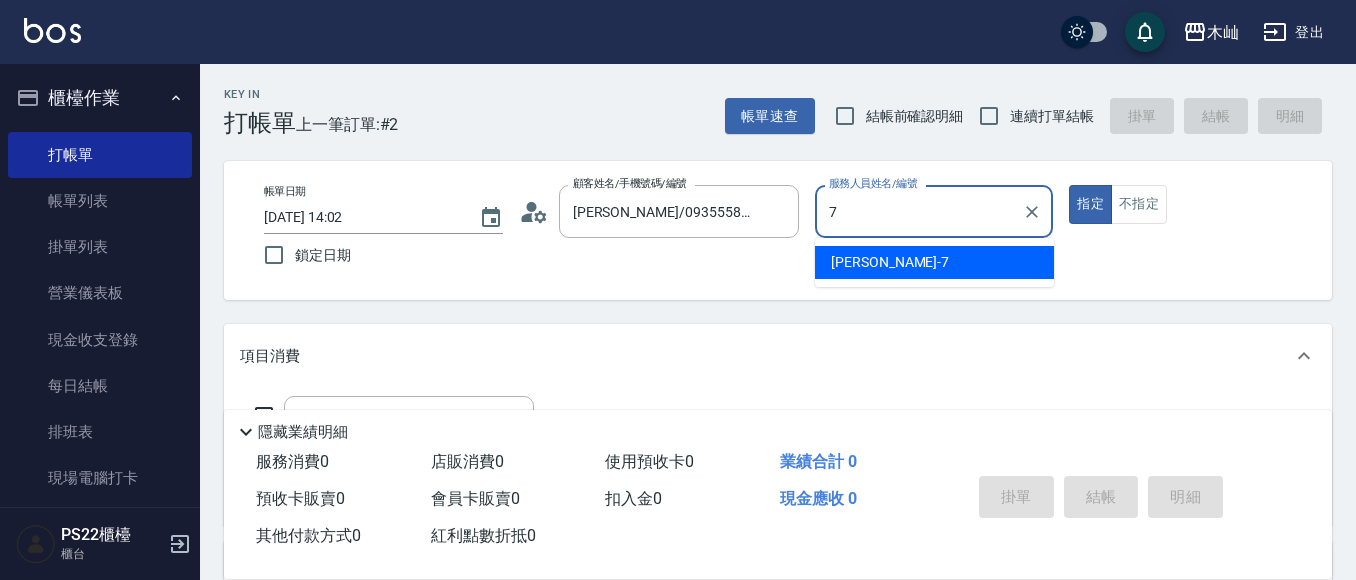 type on "[PERSON_NAME]-7" 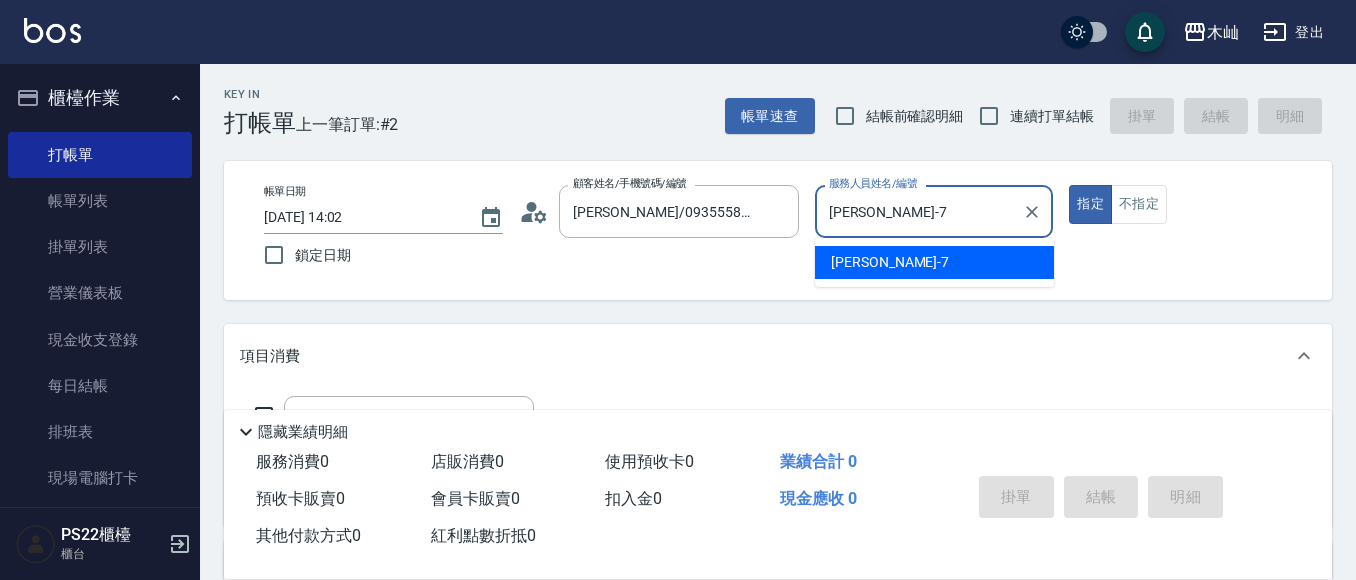 type on "true" 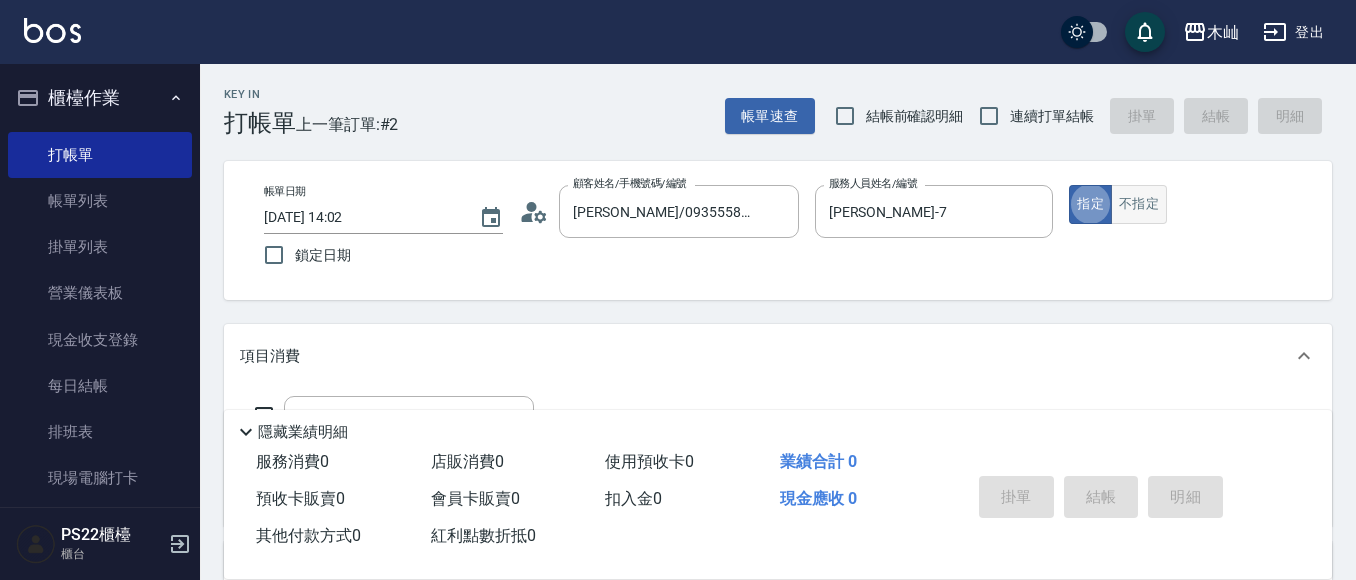 click on "不指定" at bounding box center (1139, 204) 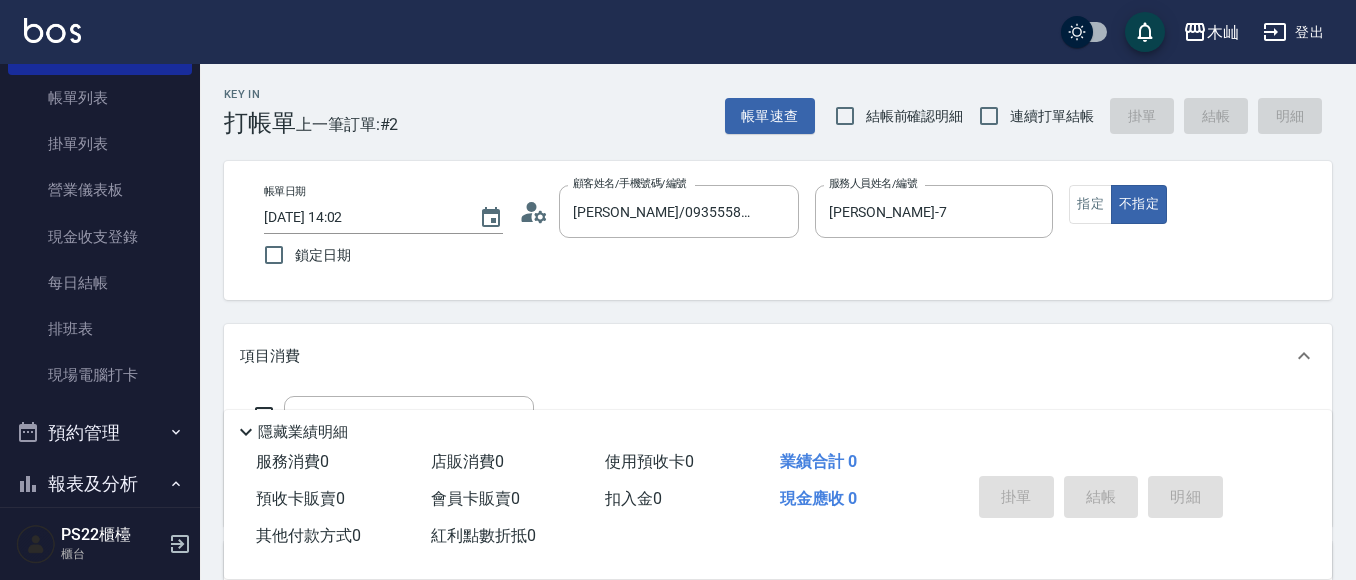 scroll, scrollTop: 200, scrollLeft: 0, axis: vertical 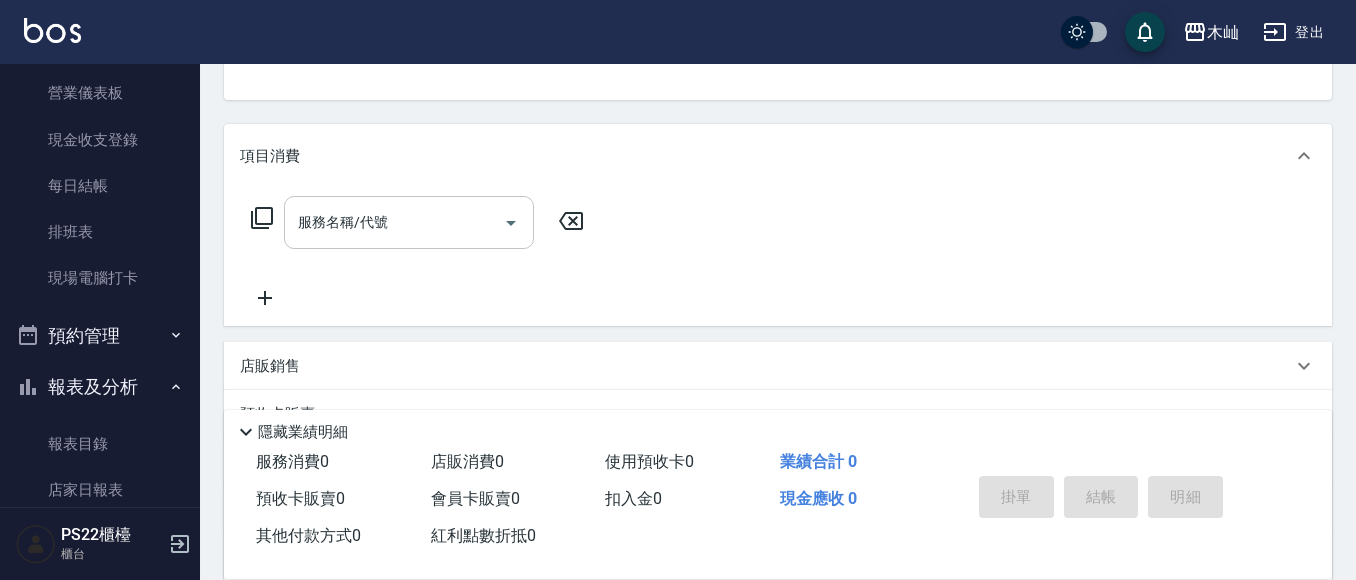 click on "服務名稱/代號 服務名稱/代號" at bounding box center (409, 222) 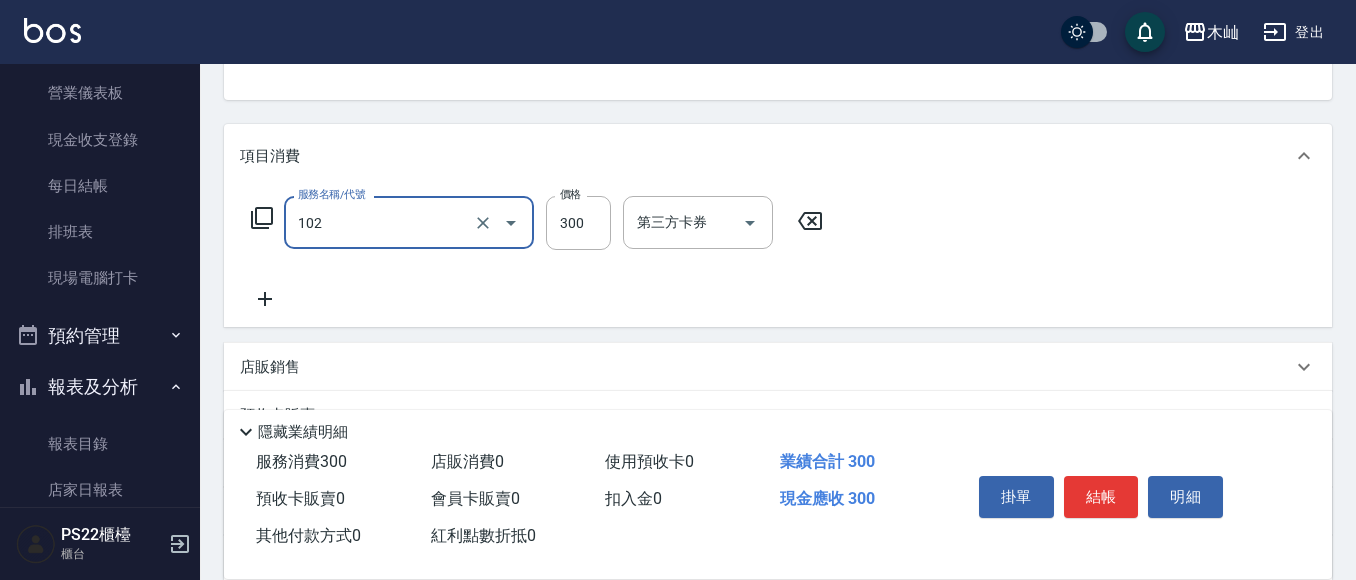 type on "精油洗髮(102)" 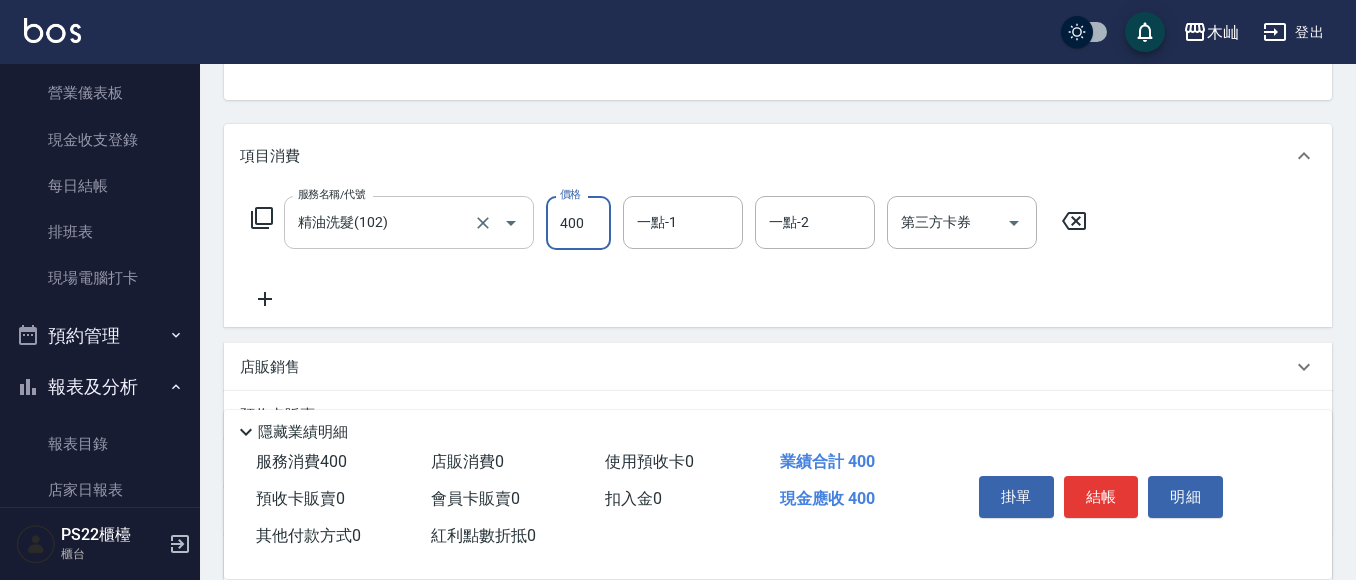 type on "400" 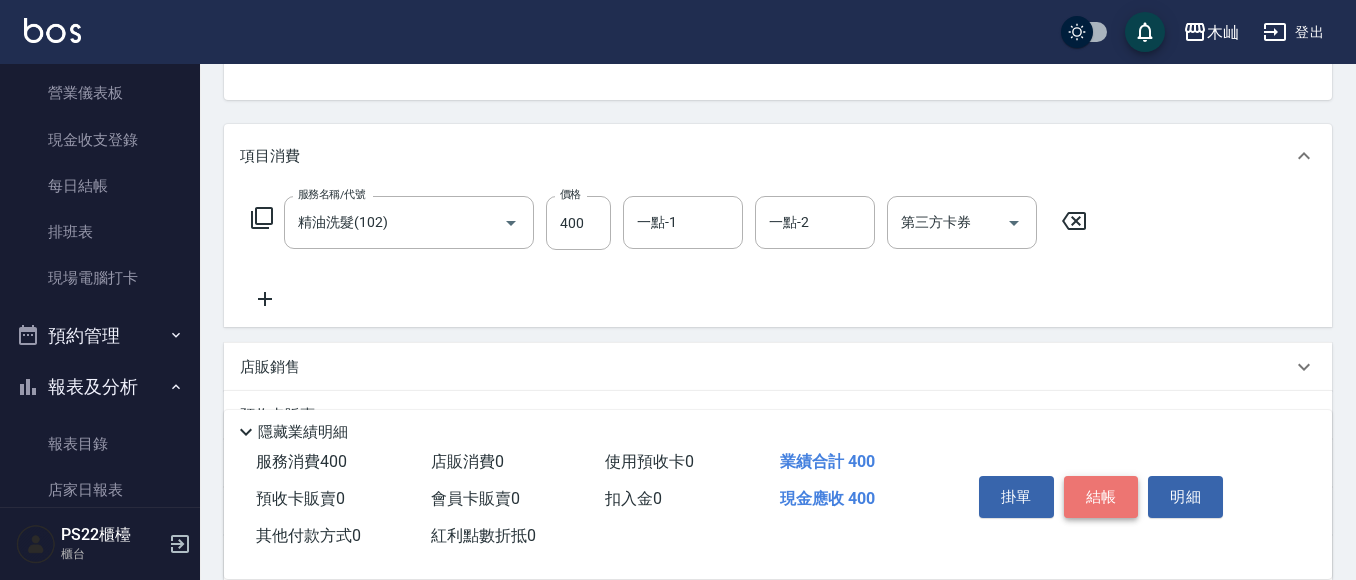 click on "結帳" at bounding box center [1101, 497] 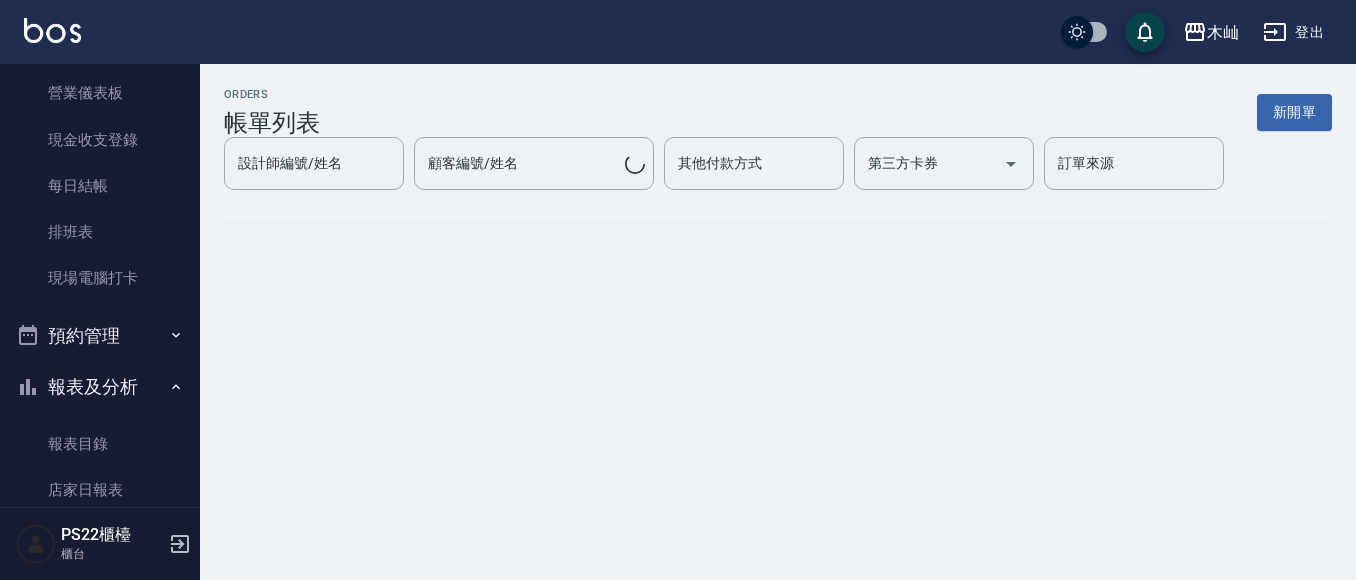 scroll, scrollTop: 0, scrollLeft: 0, axis: both 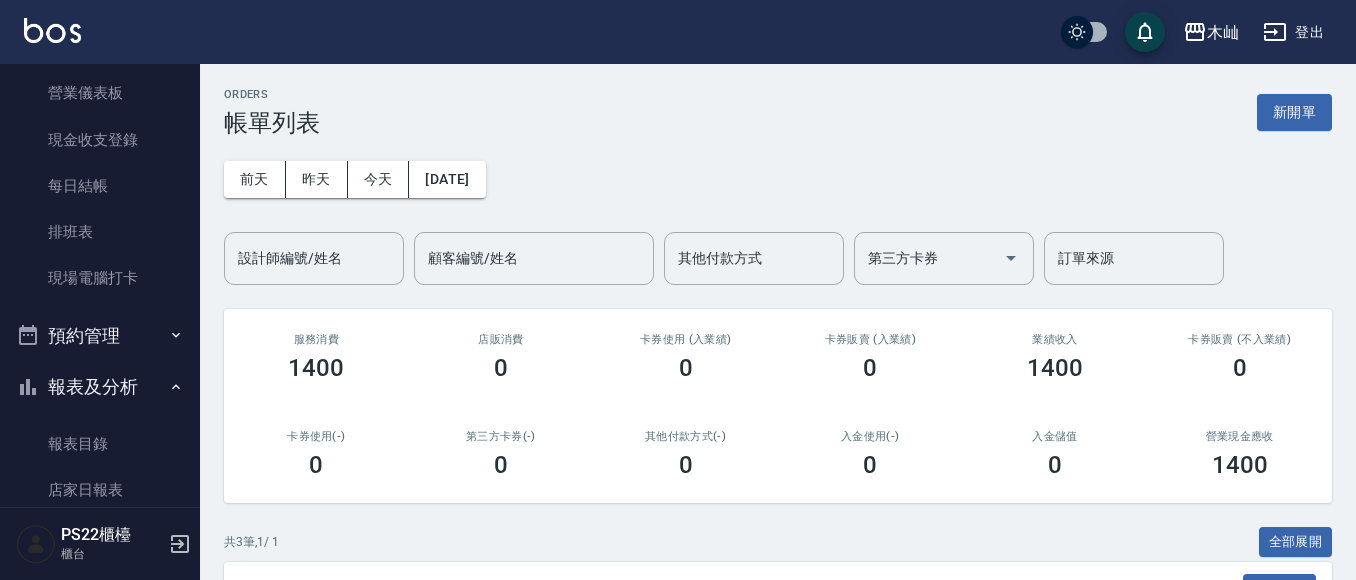 click on "報表及分析" at bounding box center (100, 387) 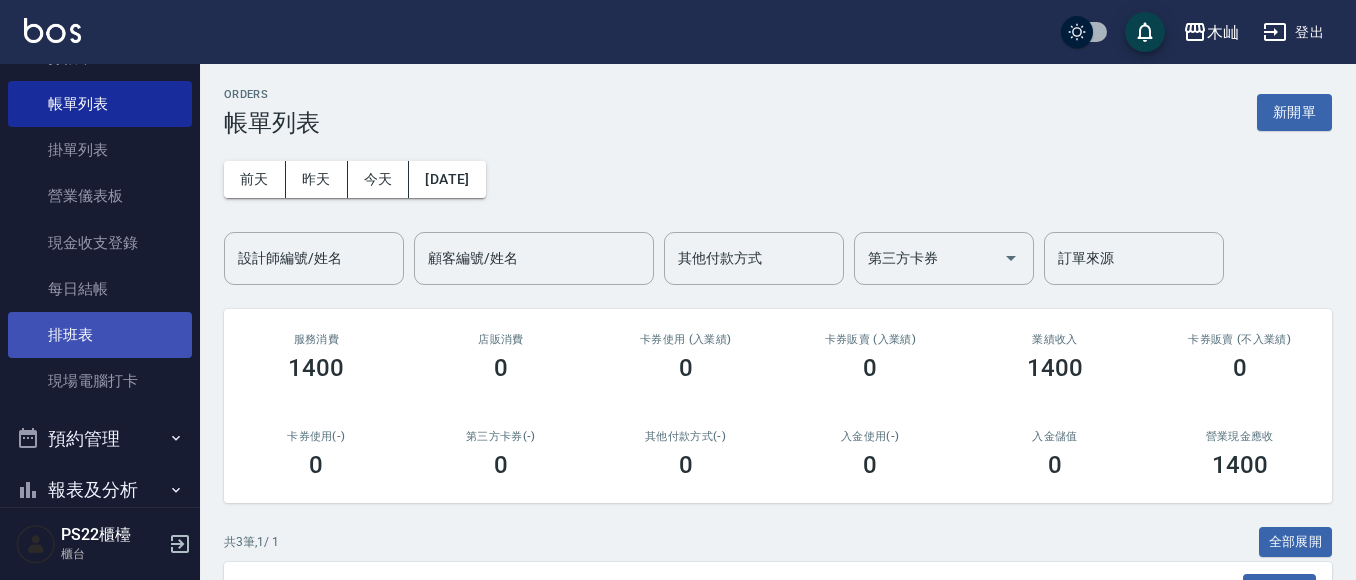 scroll, scrollTop: 0, scrollLeft: 0, axis: both 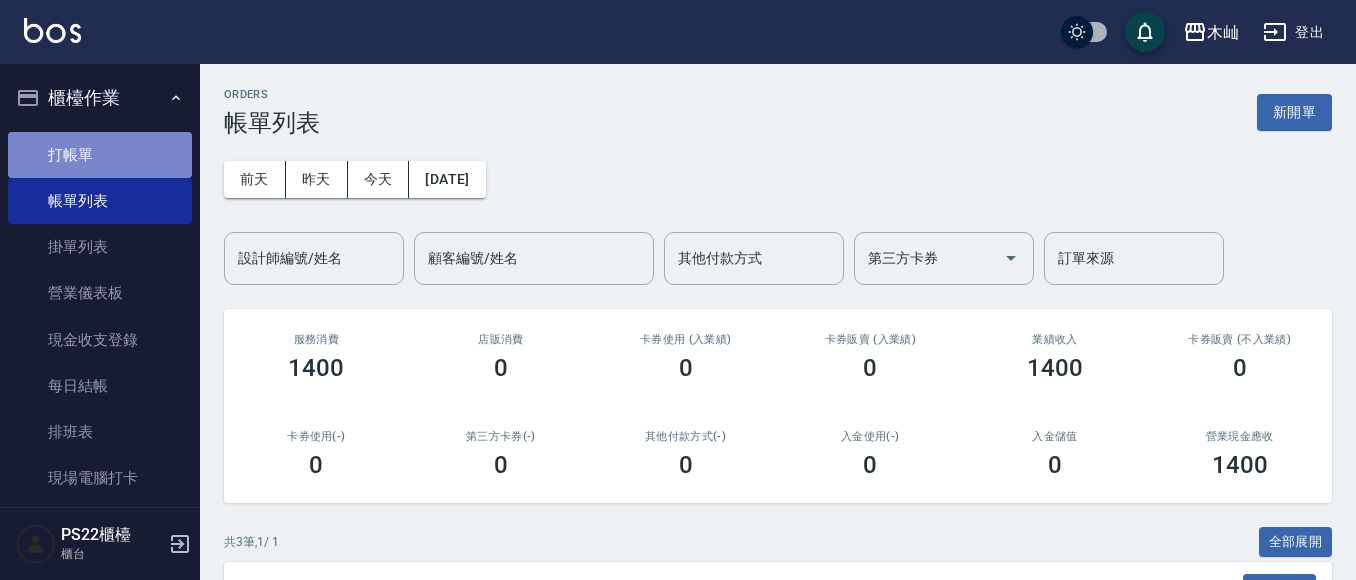 click on "打帳單" at bounding box center [100, 155] 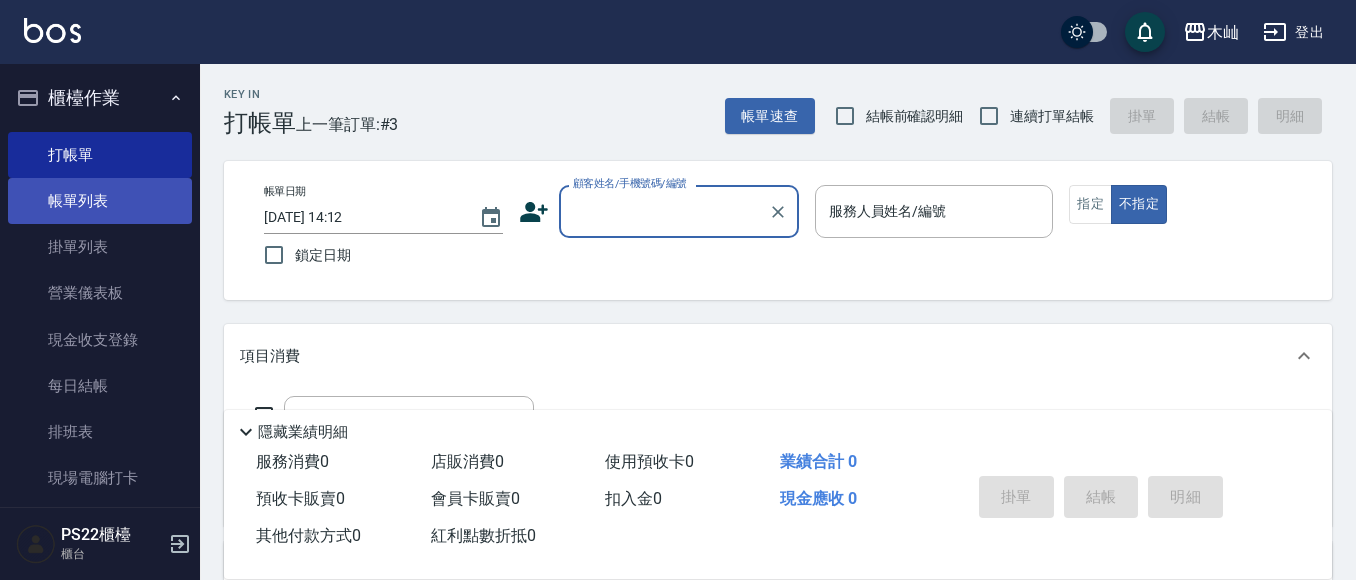 click on "帳單列表" at bounding box center [100, 201] 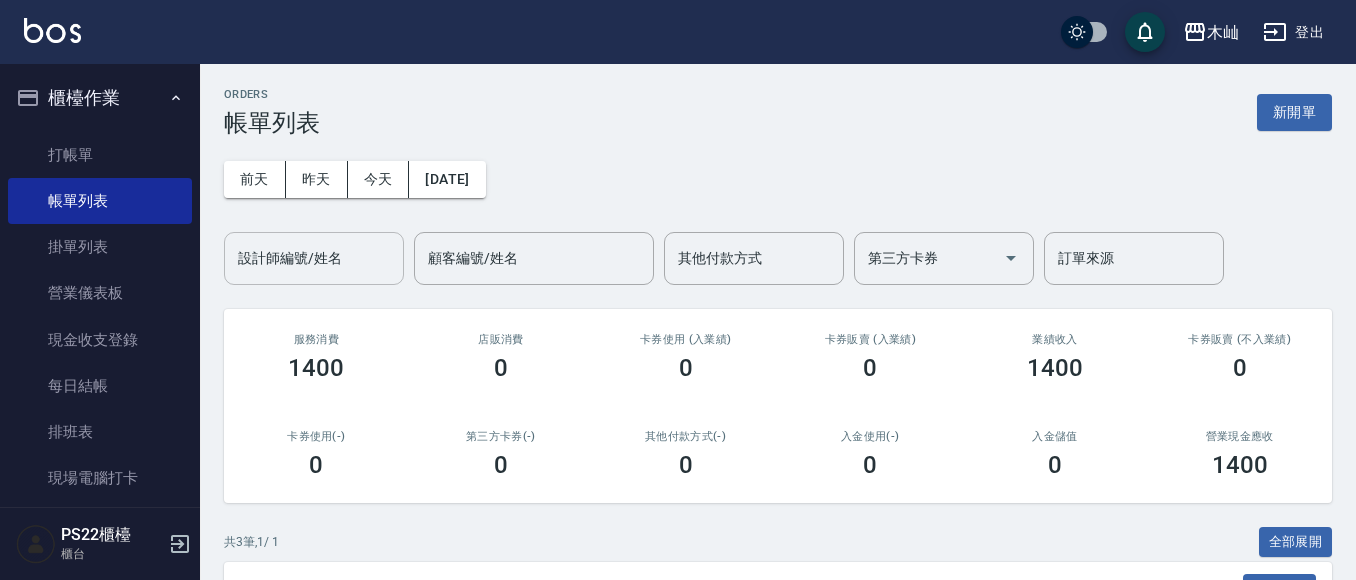 click on "設計師編號/姓名" at bounding box center (314, 258) 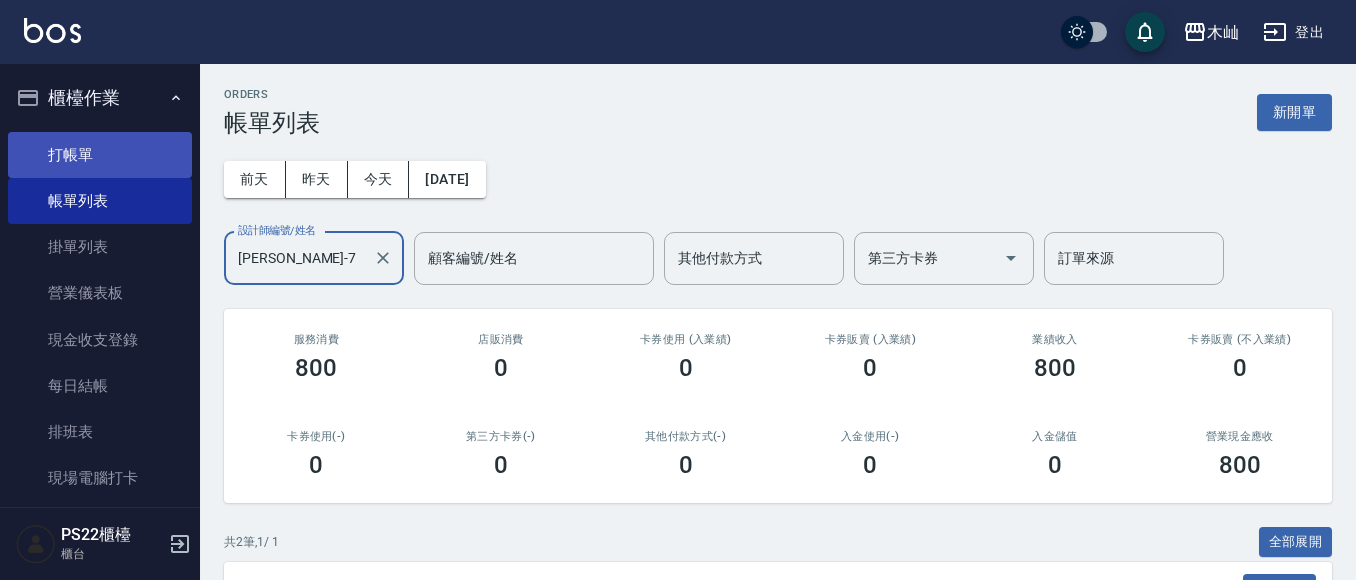 type on "[PERSON_NAME]-7" 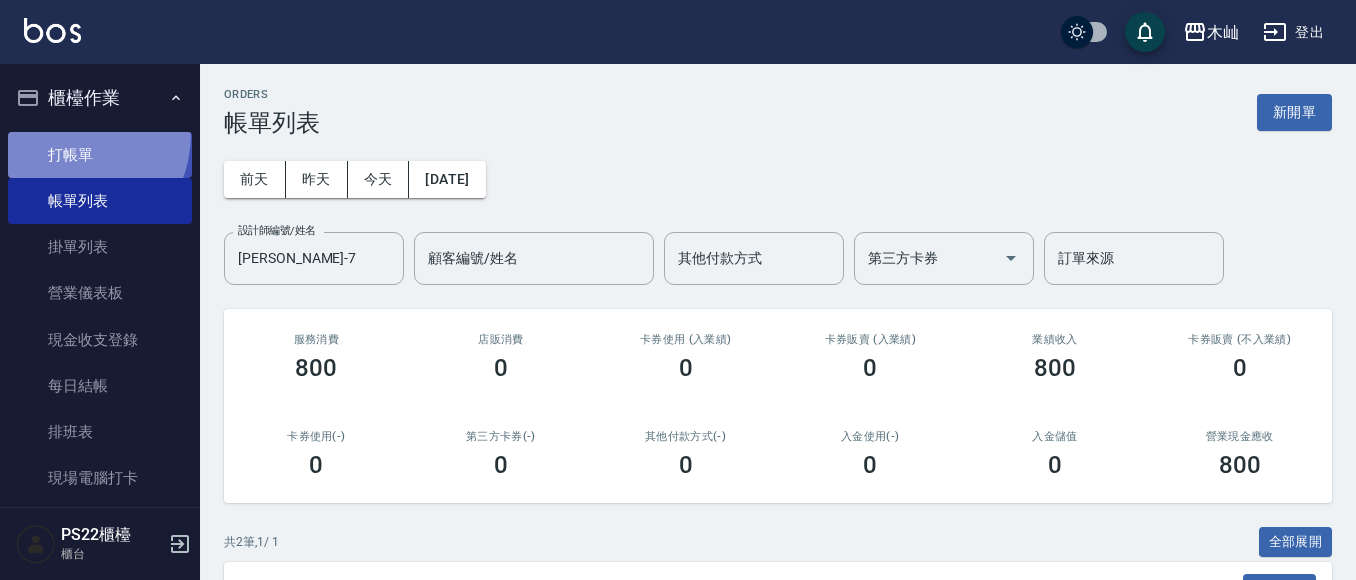 click on "打帳單" at bounding box center (100, 155) 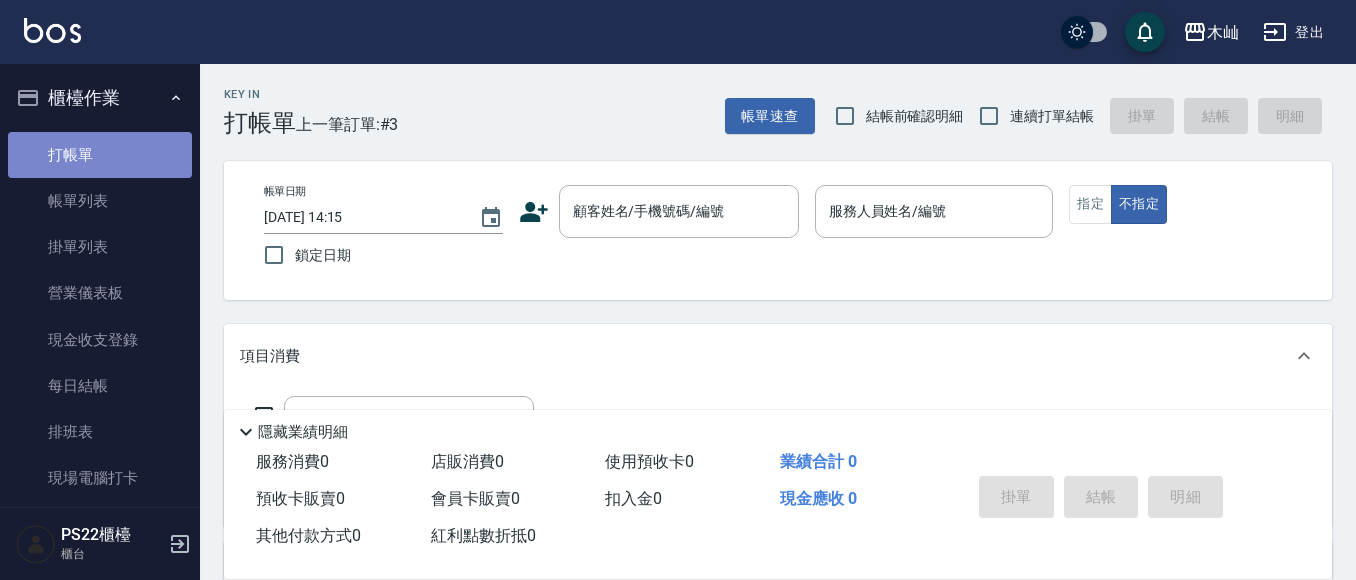 click on "打帳單" at bounding box center (100, 155) 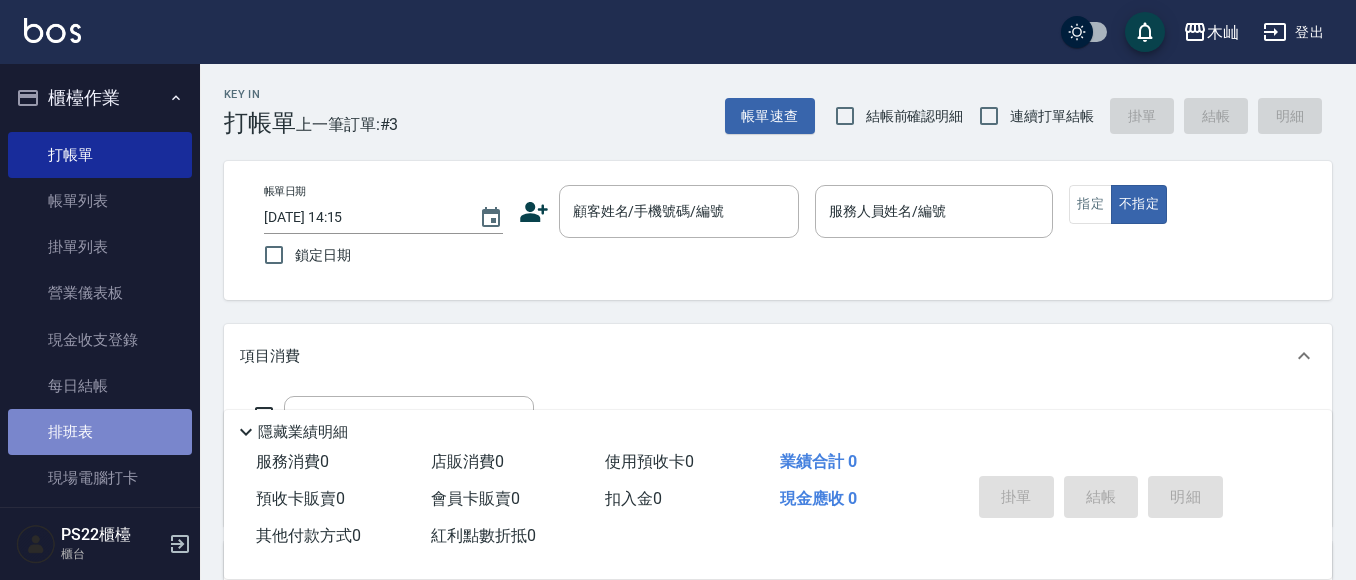 click on "排班表" at bounding box center [100, 432] 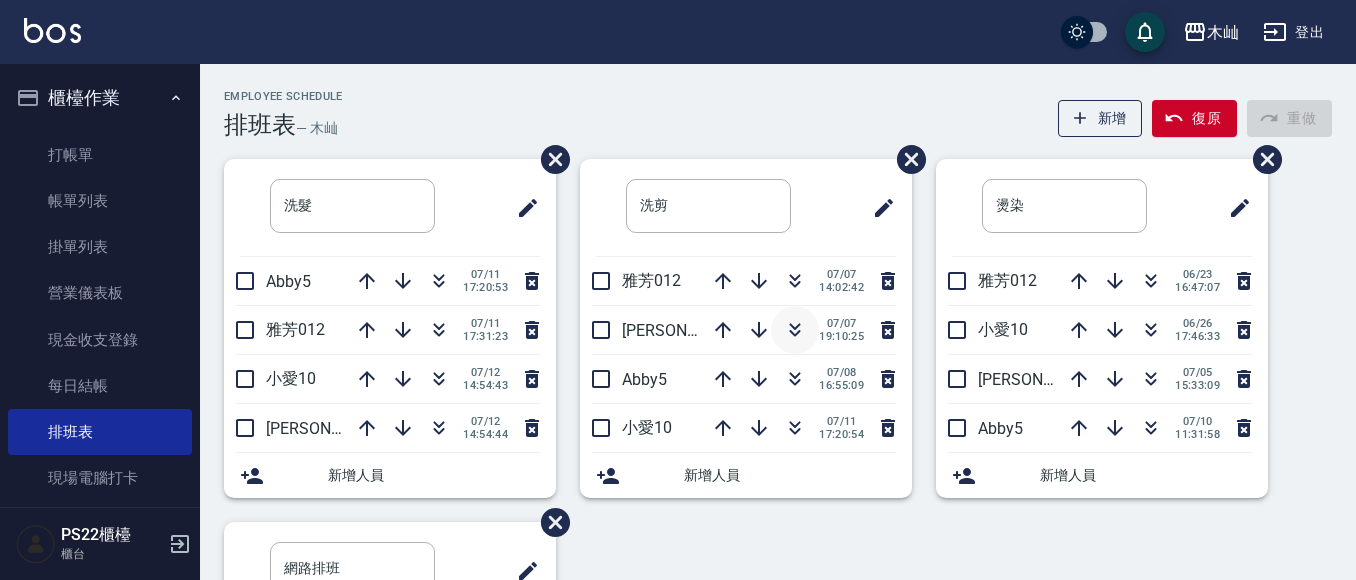click 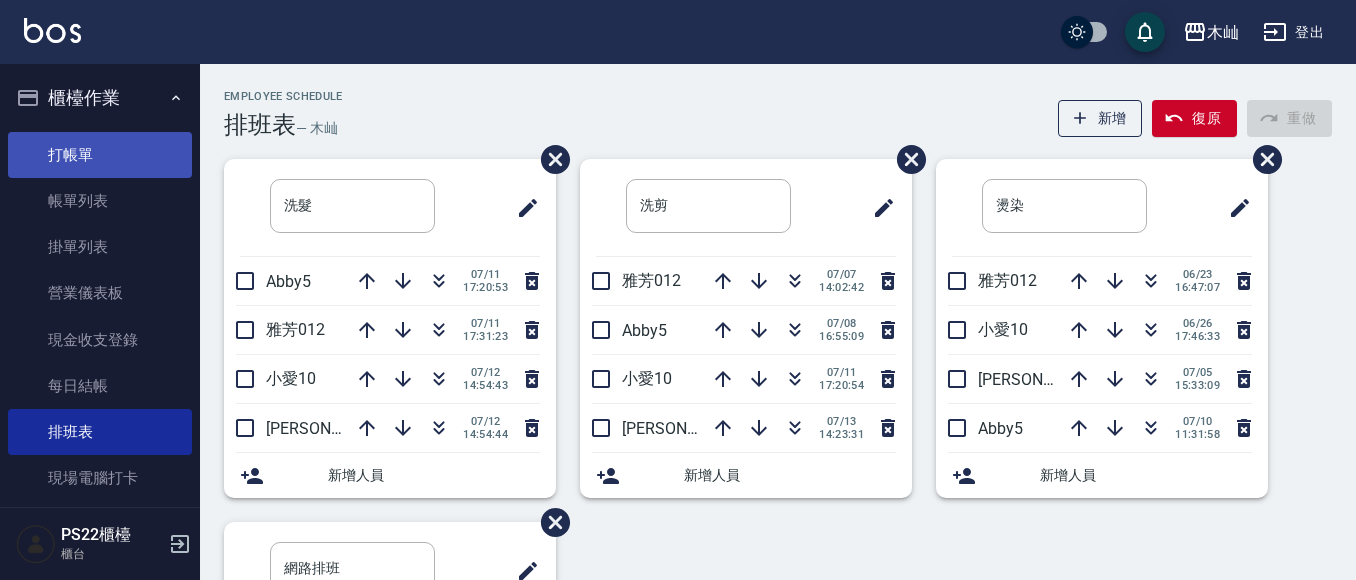 click on "打帳單" at bounding box center (100, 155) 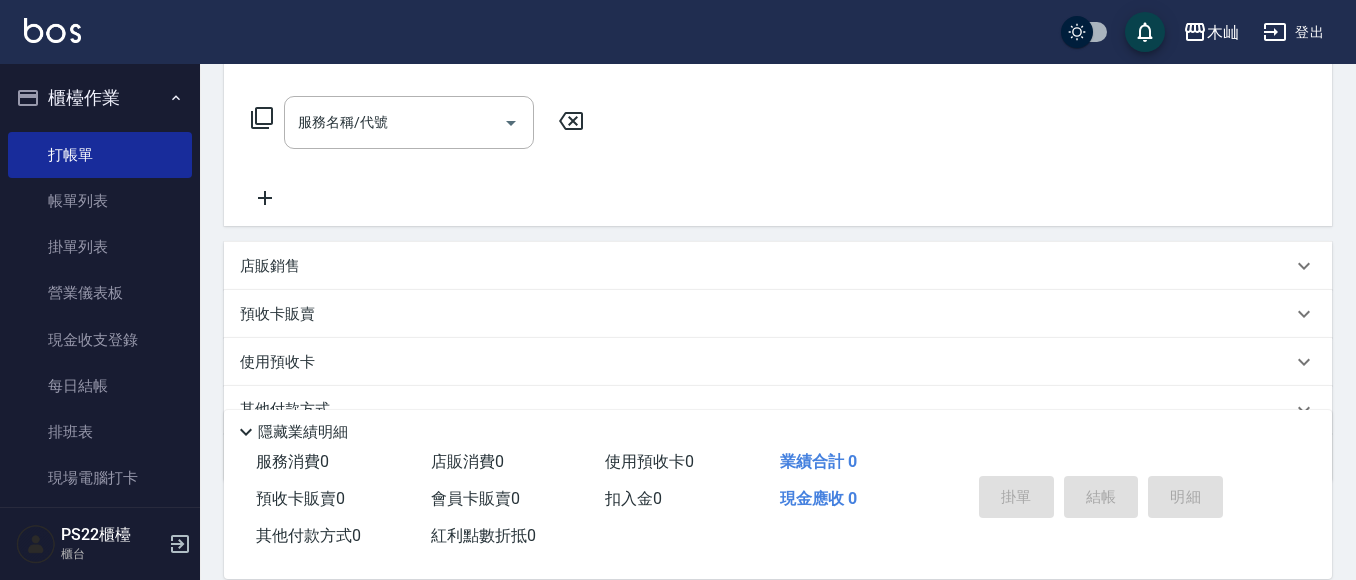 scroll, scrollTop: 394, scrollLeft: 0, axis: vertical 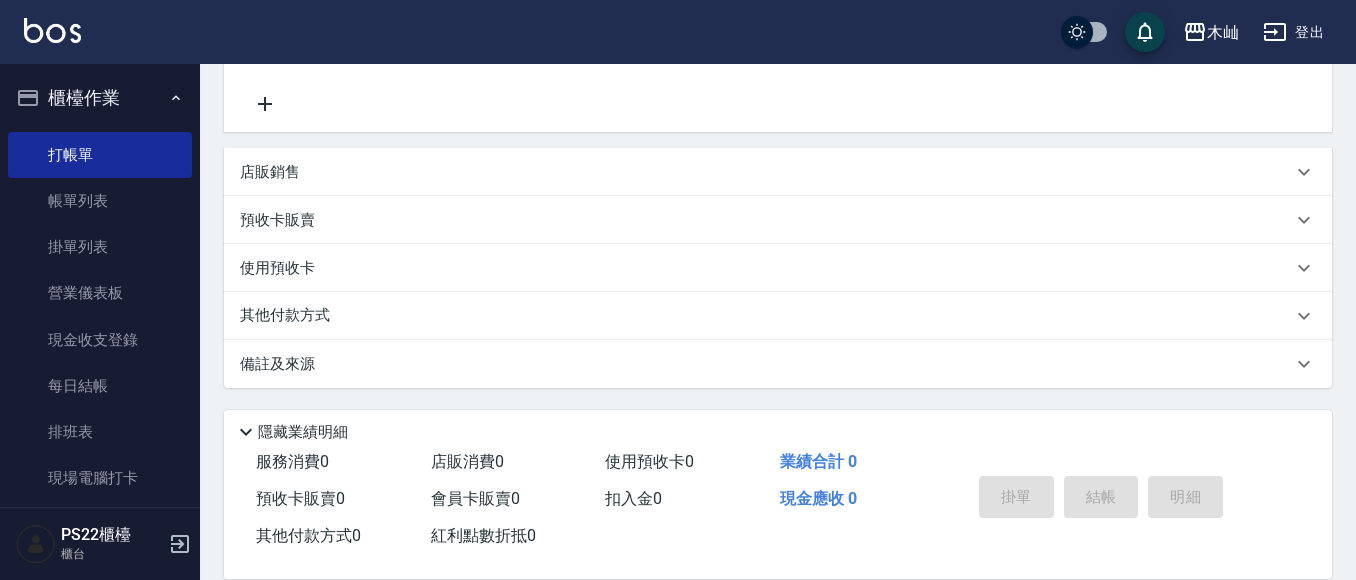 click on "店販銷售" at bounding box center [270, 172] 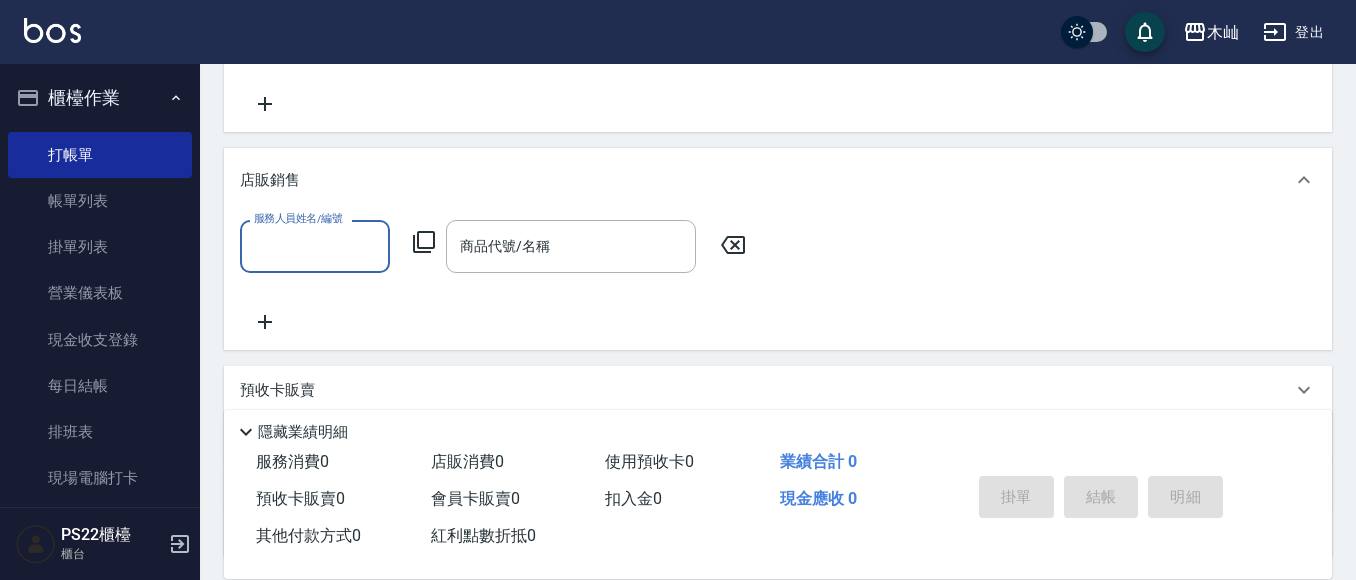 scroll, scrollTop: 0, scrollLeft: 0, axis: both 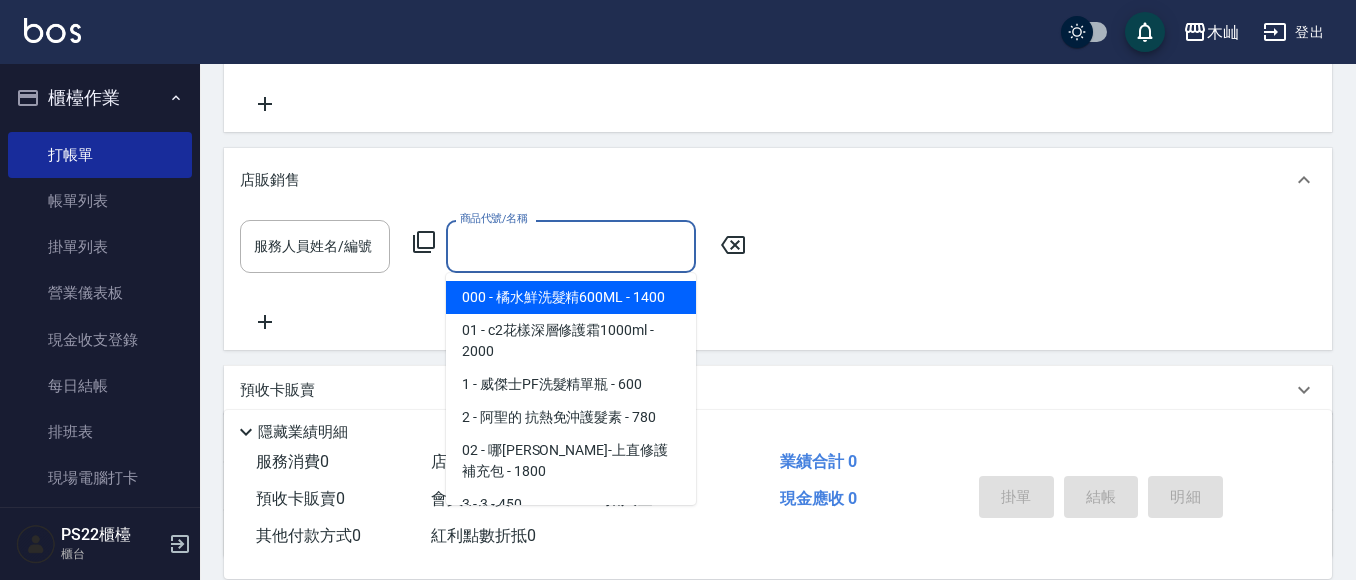 click on "商品代號/名稱 商品代號/名稱" at bounding box center [571, 246] 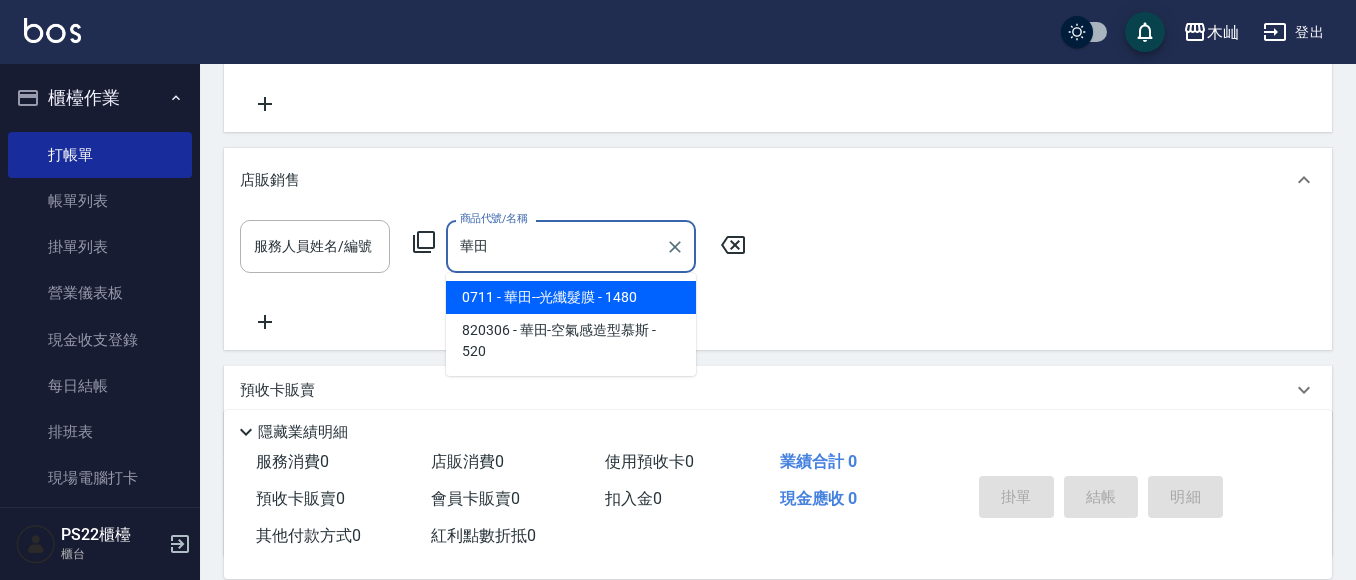 type on "華" 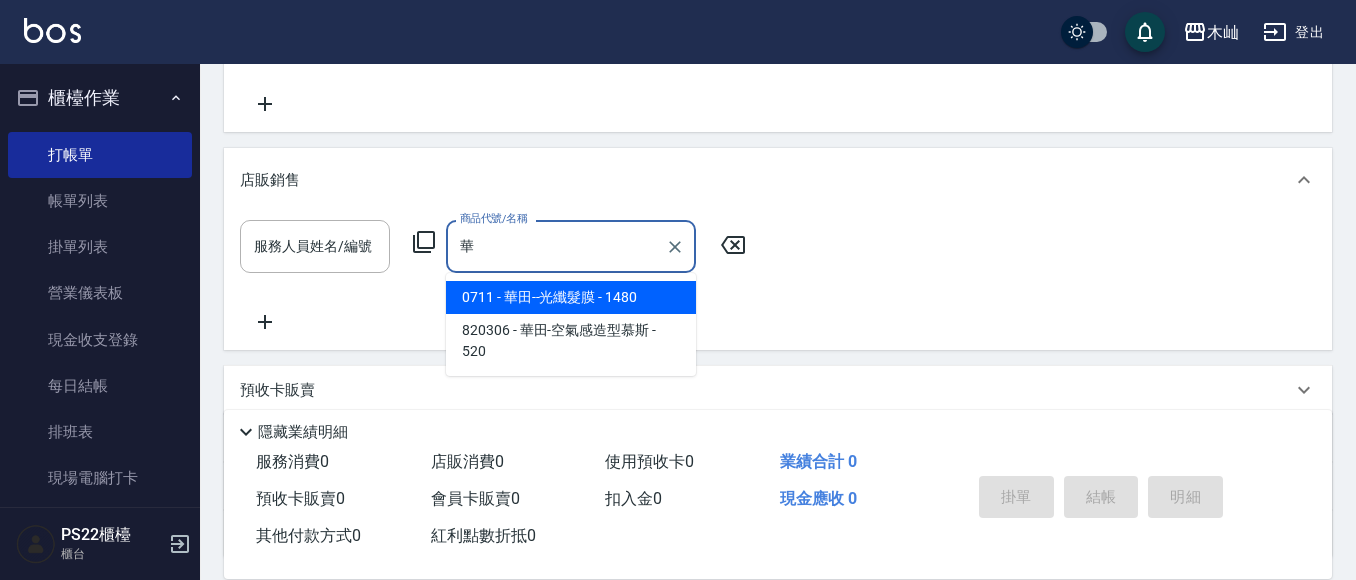 type 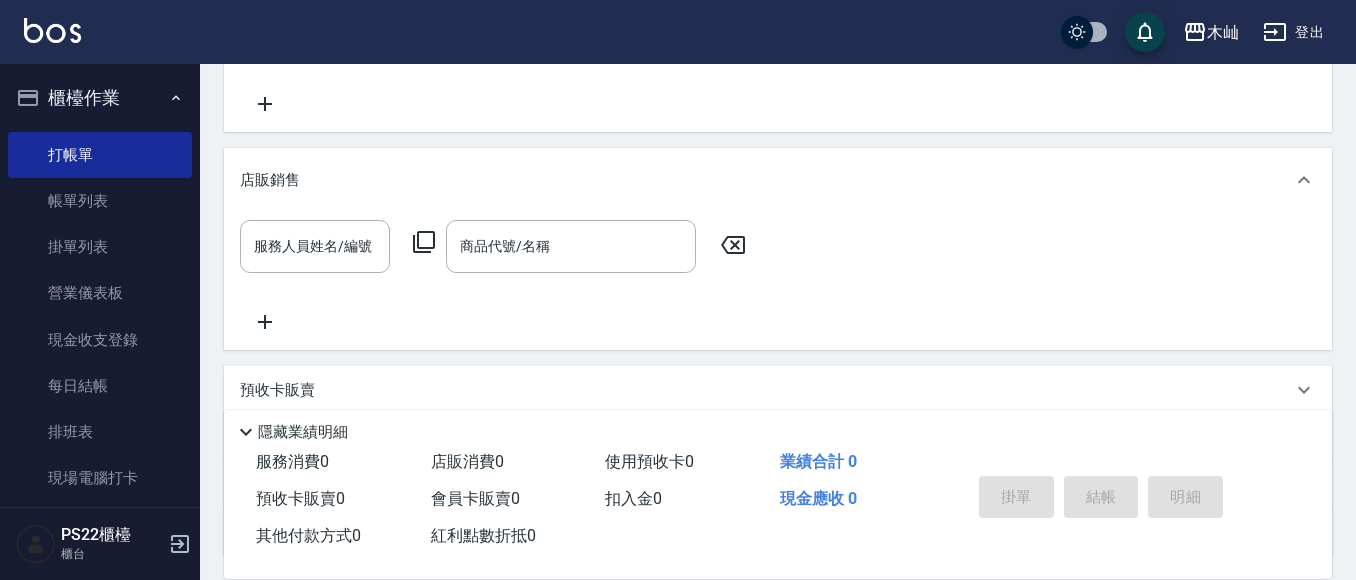 click on "項目消費 服務名稱/代號 服務名稱/代號 店販銷售 服務人員姓名/編號 服務人員姓名/編號 商品代號/名稱 商品代號/名稱 預收卡販賣 卡券名稱/代號 卡券名稱/代號 使用預收卡 其他付款方式 其他付款方式 其他付款方式 備註及來源 備註 備註 訂單來源 ​ 訂單來源" at bounding box center (778, 244) 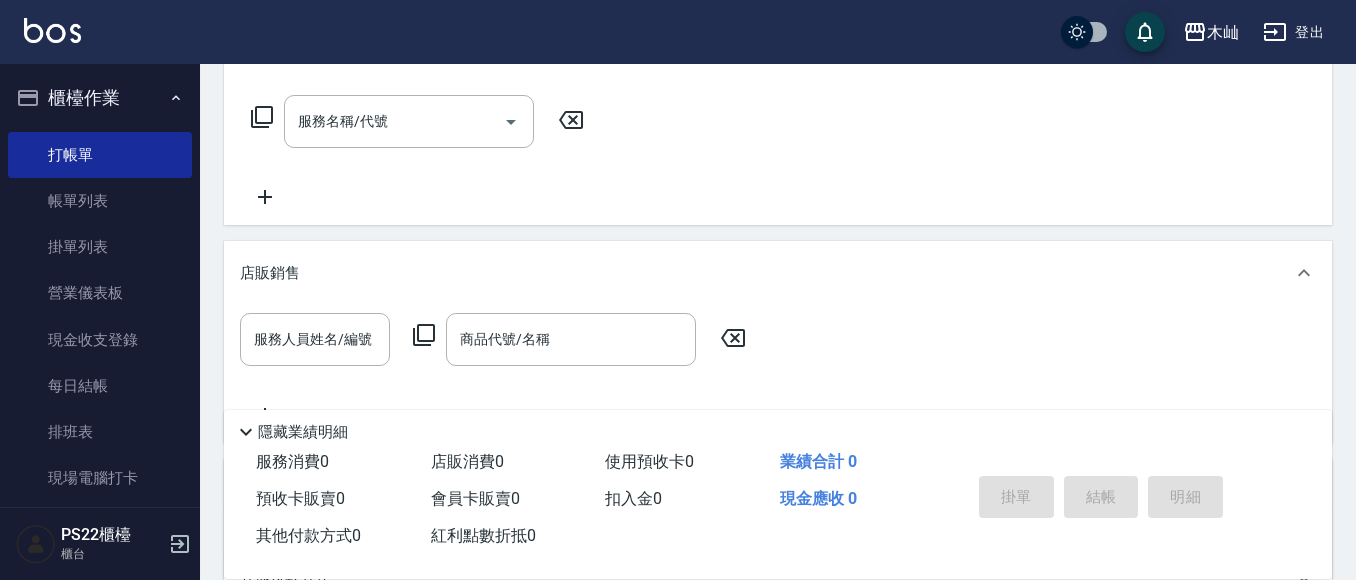 scroll, scrollTop: 0, scrollLeft: 0, axis: both 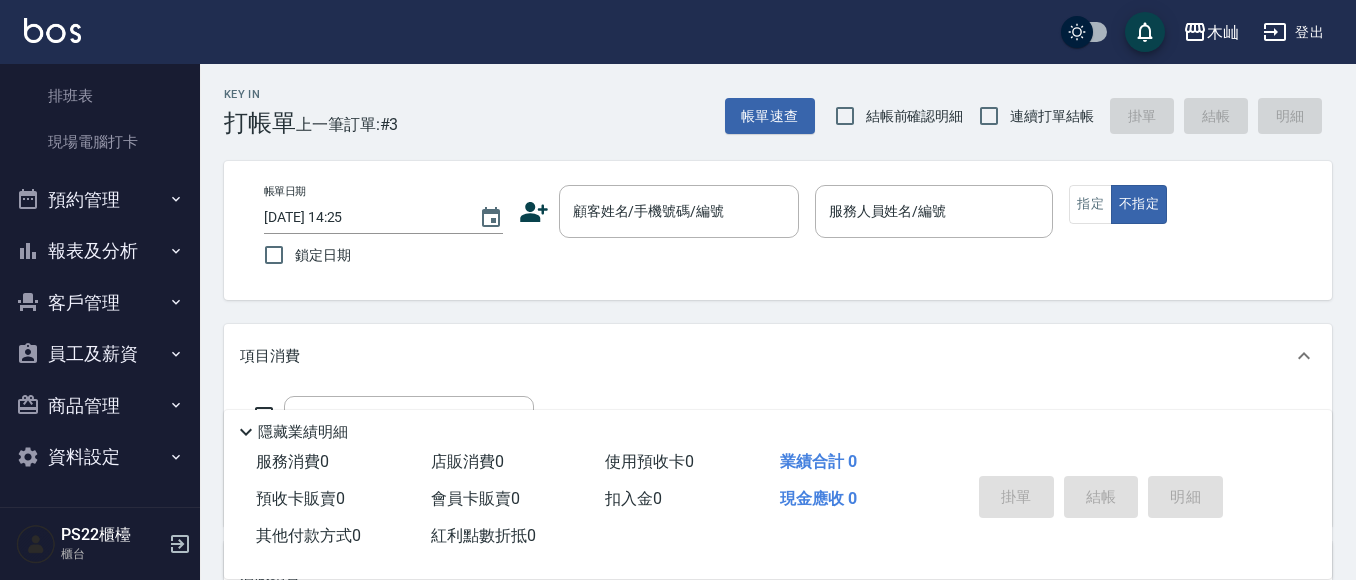 click on "客戶管理" at bounding box center [100, 303] 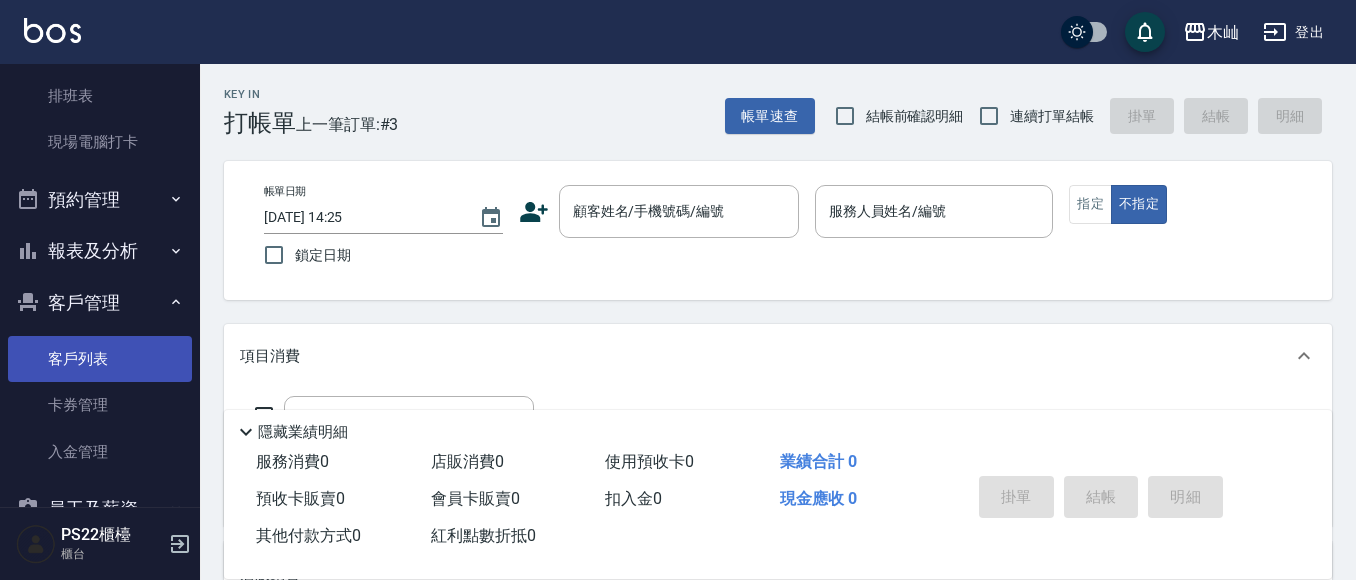 click on "客戶列表" at bounding box center (100, 359) 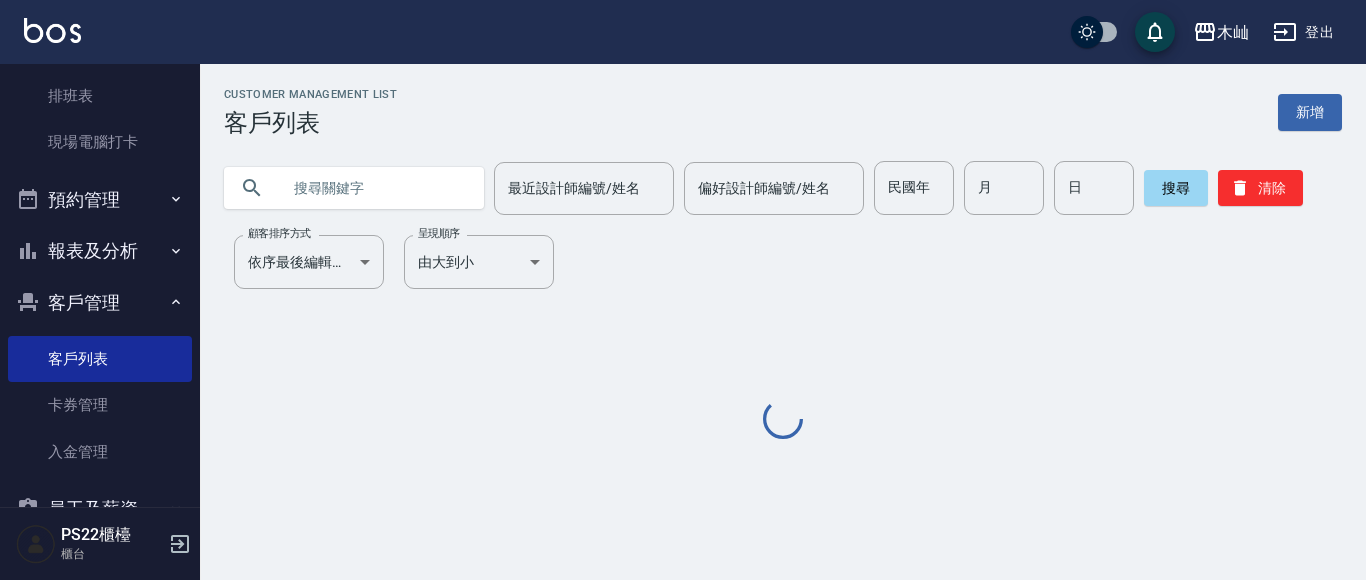 click at bounding box center [374, 188] 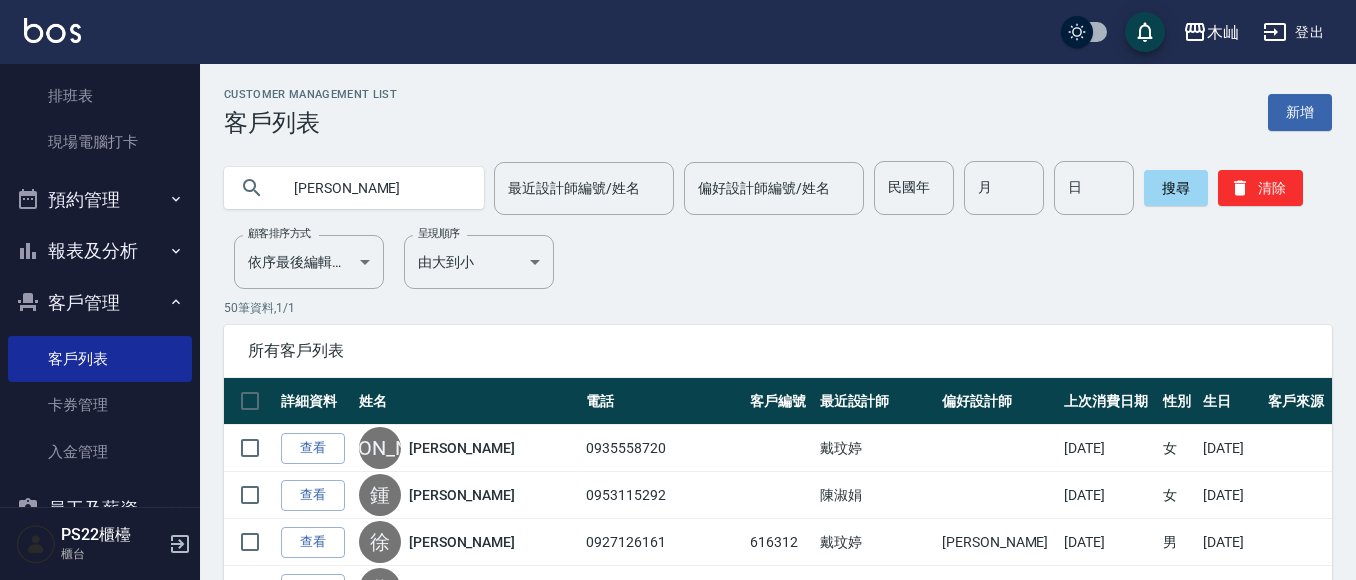 type on "[PERSON_NAME]" 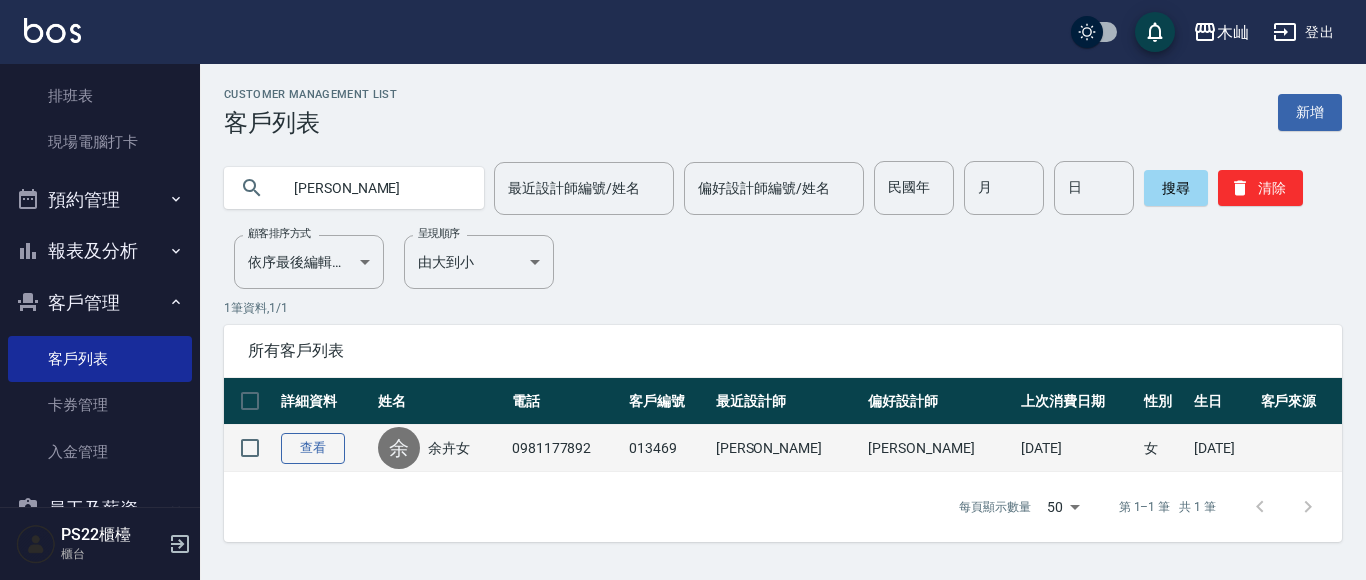 click on "查看" at bounding box center (313, 448) 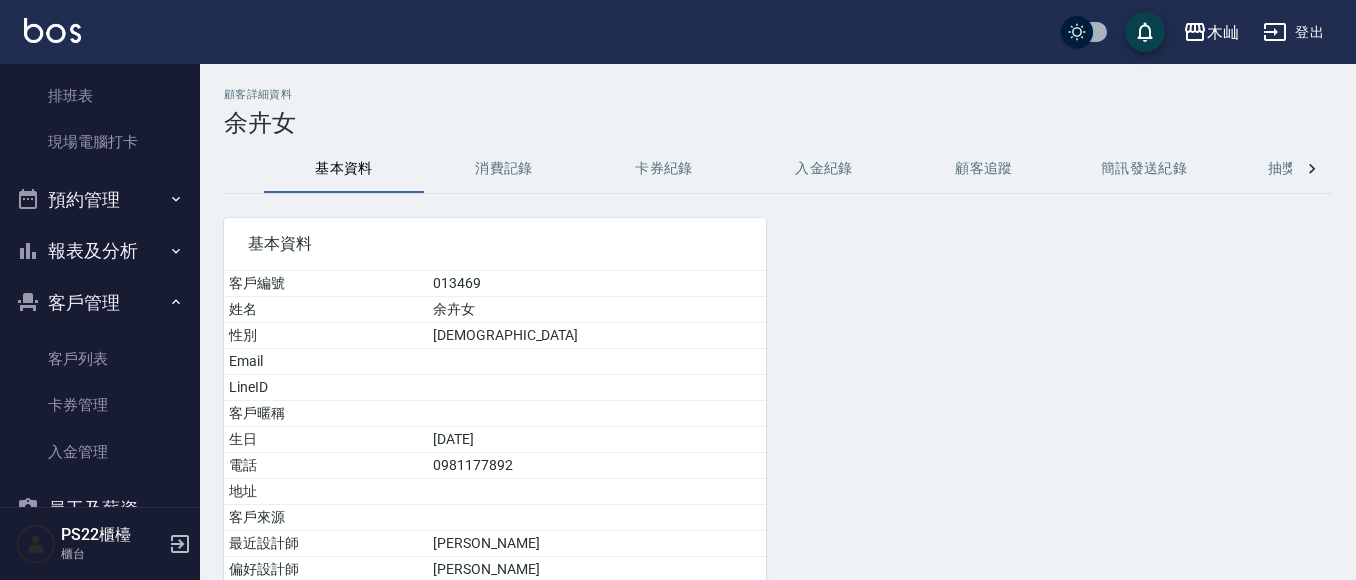 click on "消費記錄" at bounding box center [504, 169] 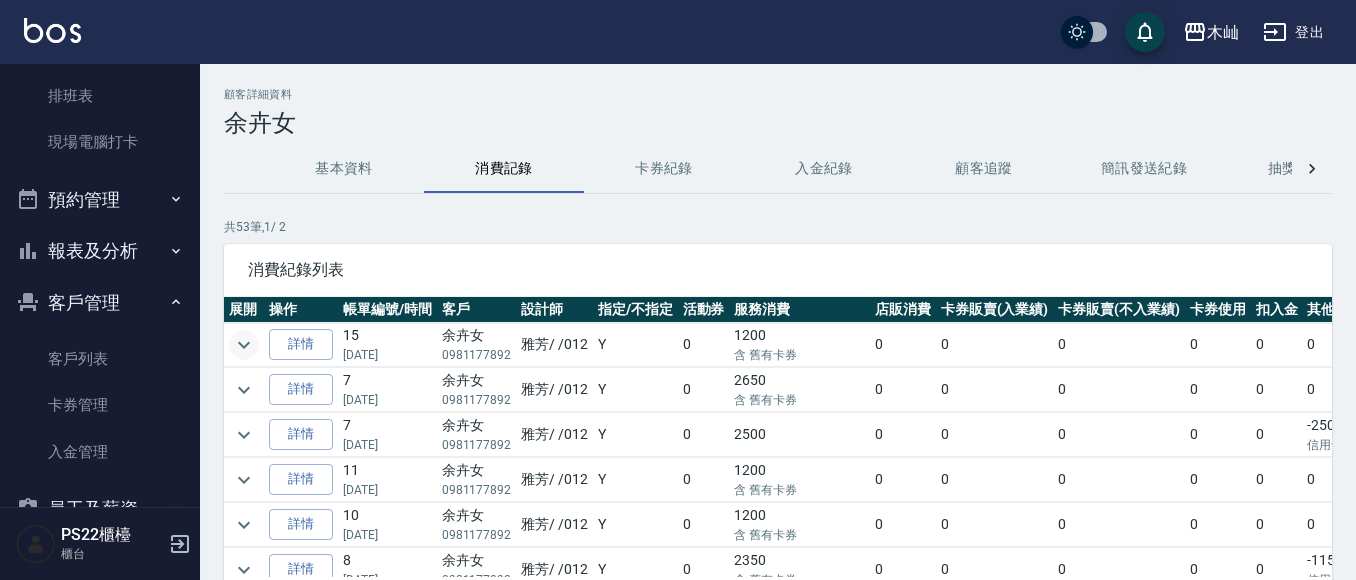 click 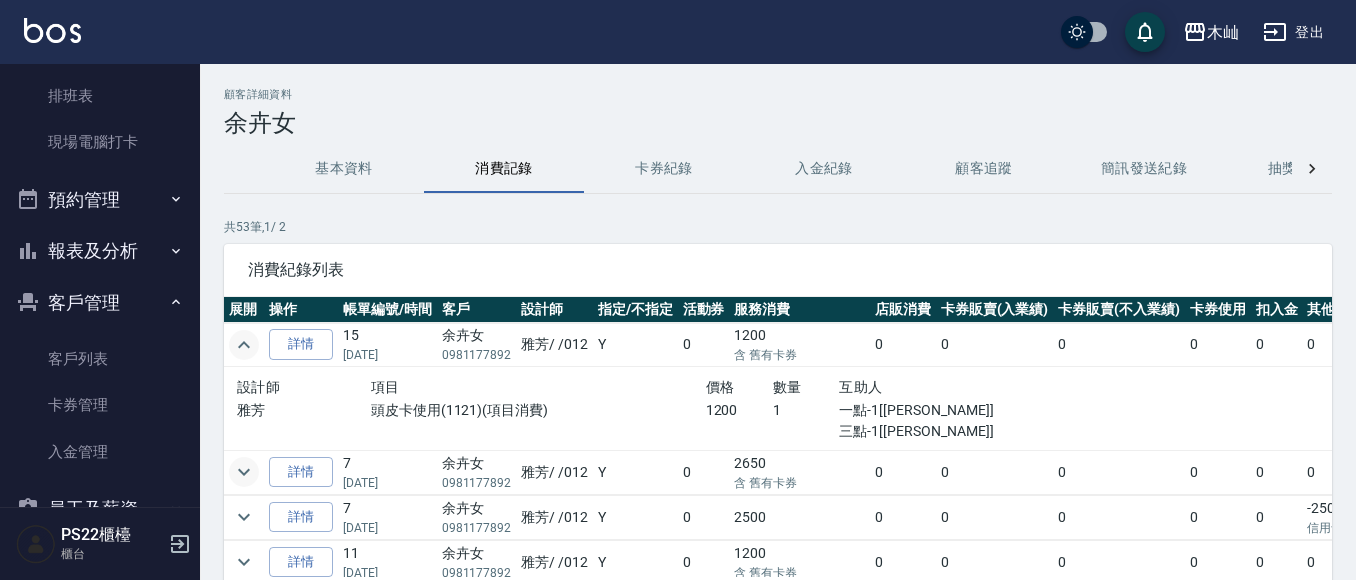 click 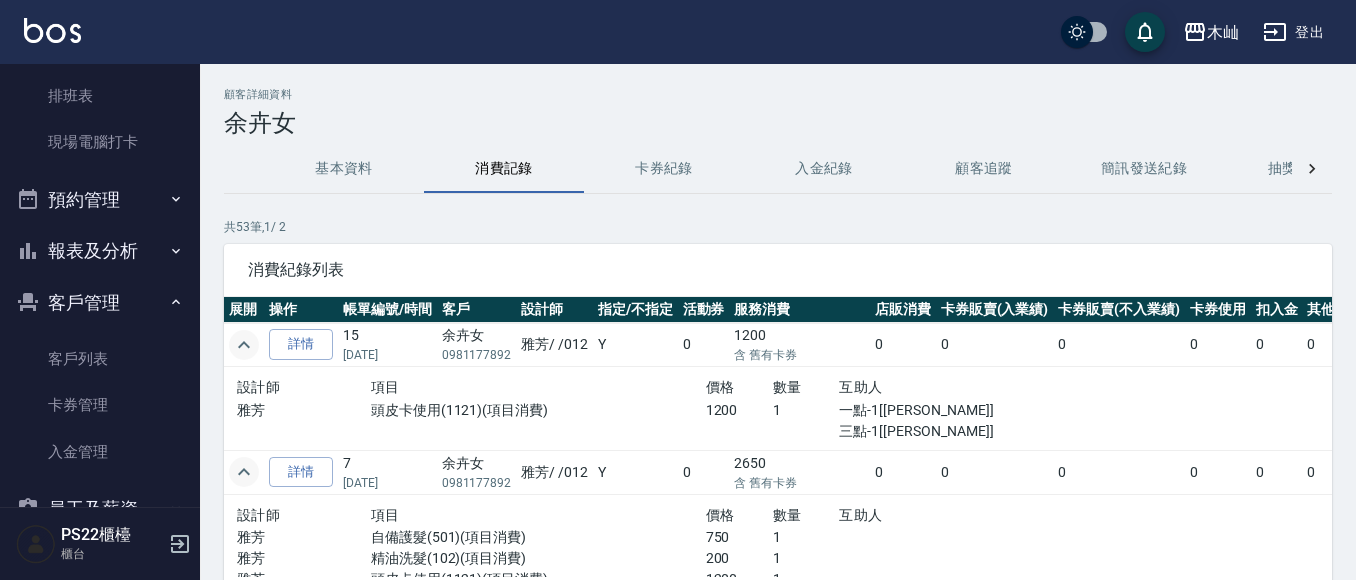 scroll, scrollTop: 100, scrollLeft: 0, axis: vertical 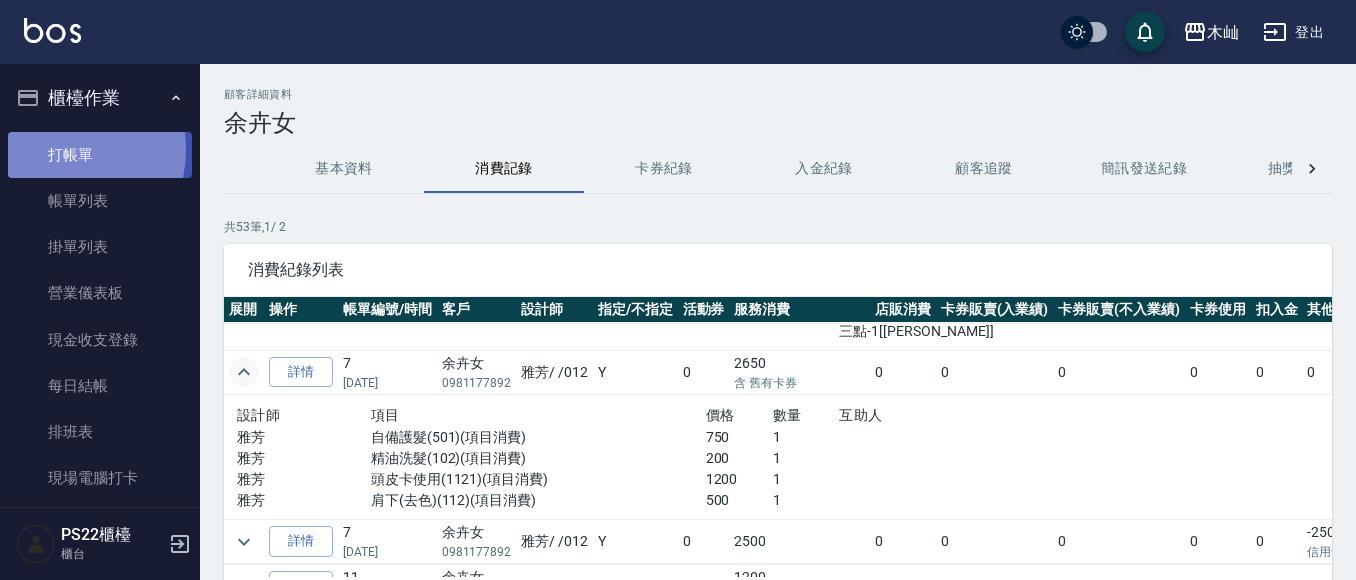 click on "打帳單" at bounding box center (100, 155) 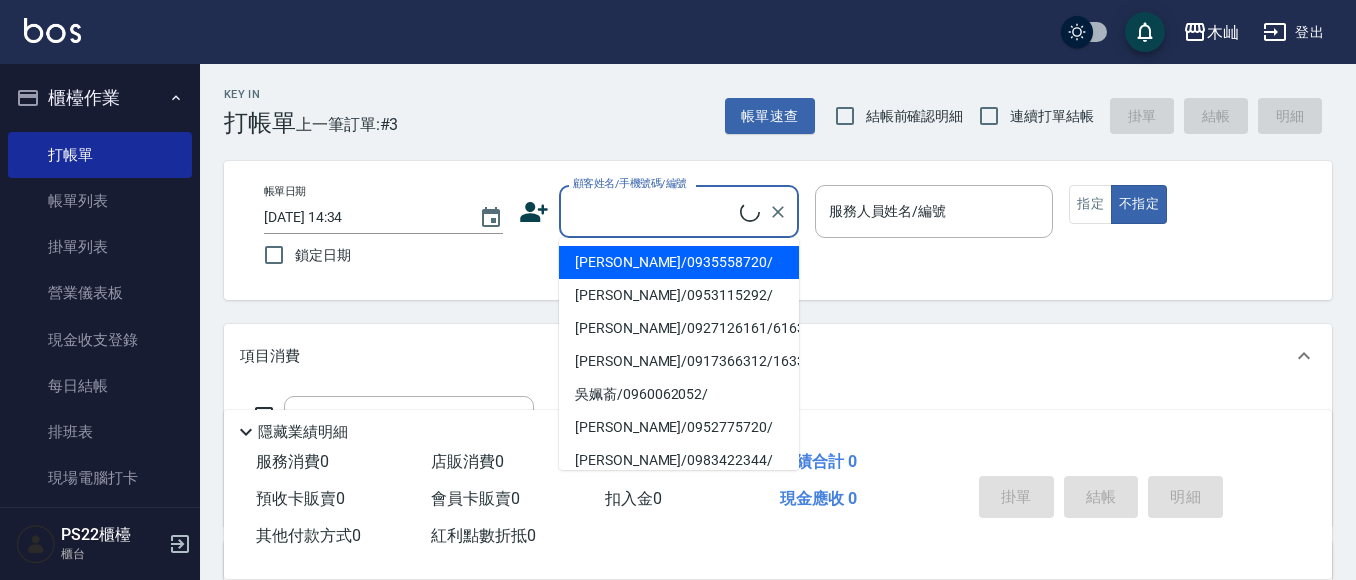 click on "顧客姓名/手機號碼/編號" at bounding box center [654, 211] 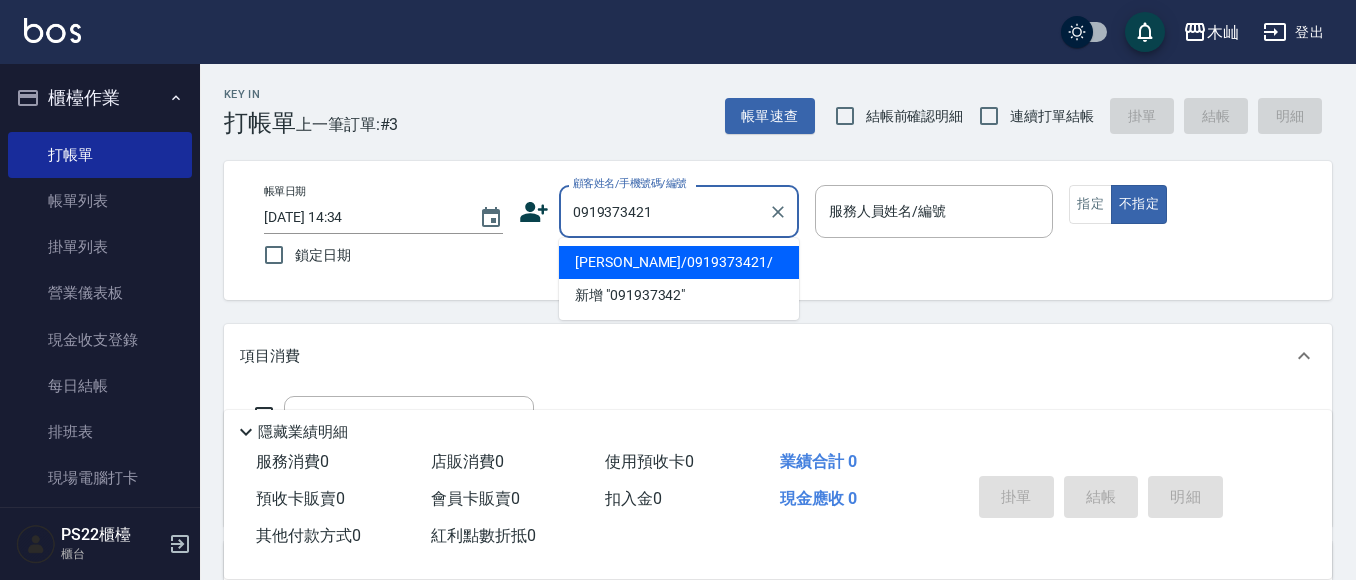 type on "[PERSON_NAME]/0919373421/" 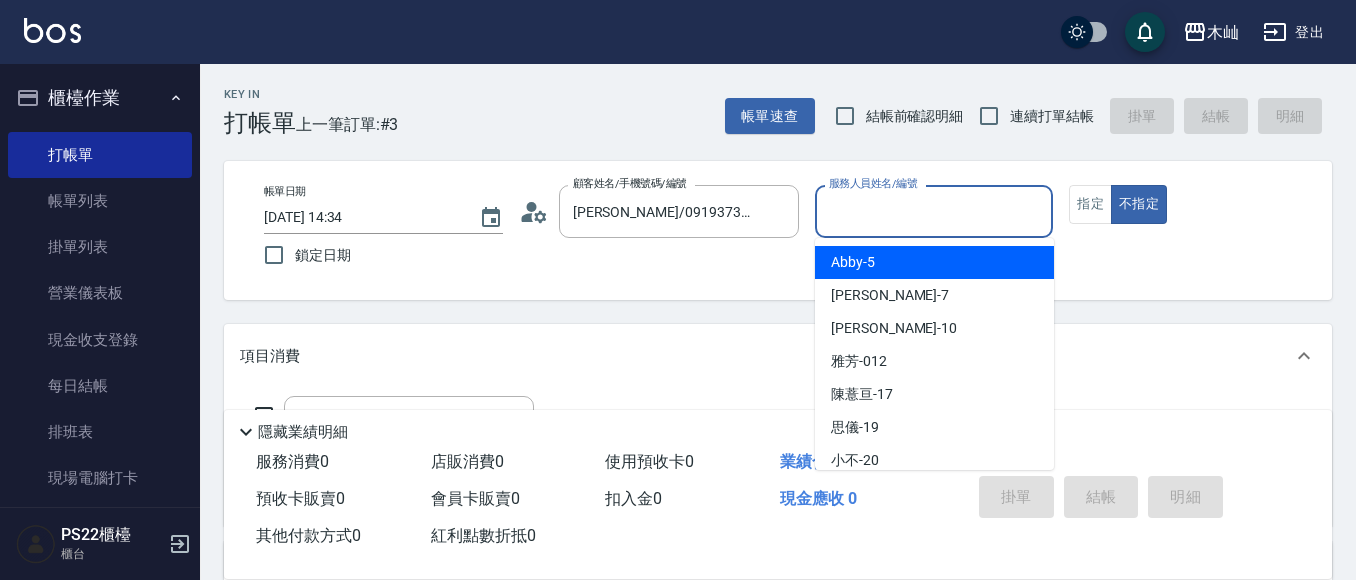 click on "服務人員姓名/編號" at bounding box center (934, 211) 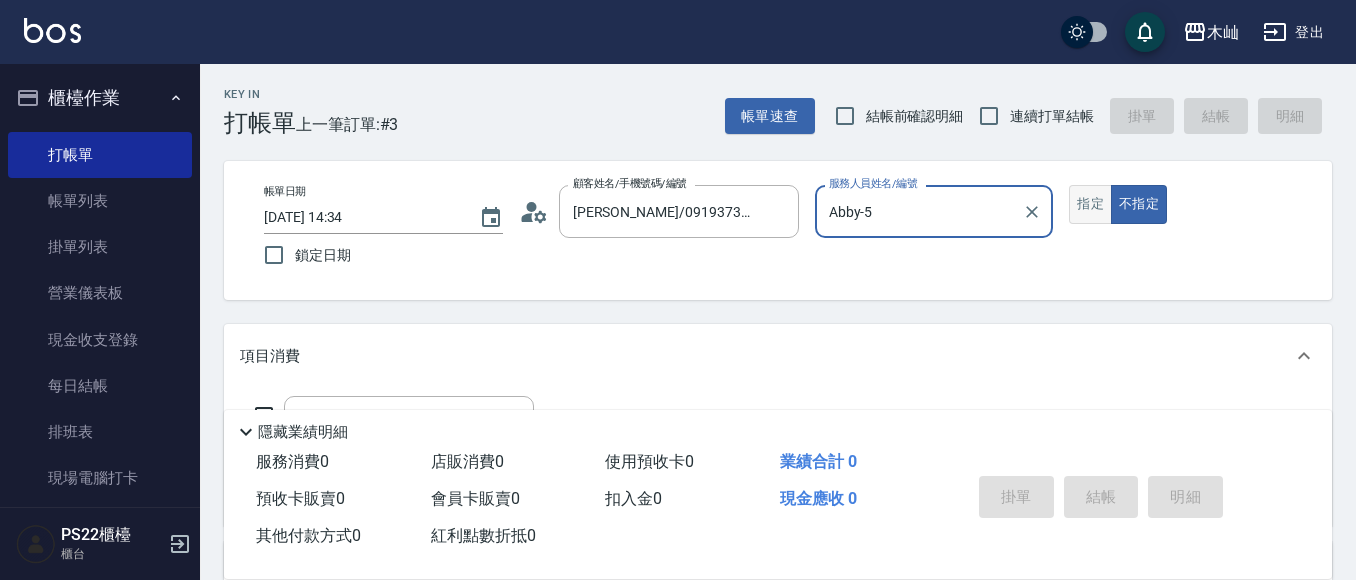 click on "指定" at bounding box center (1090, 204) 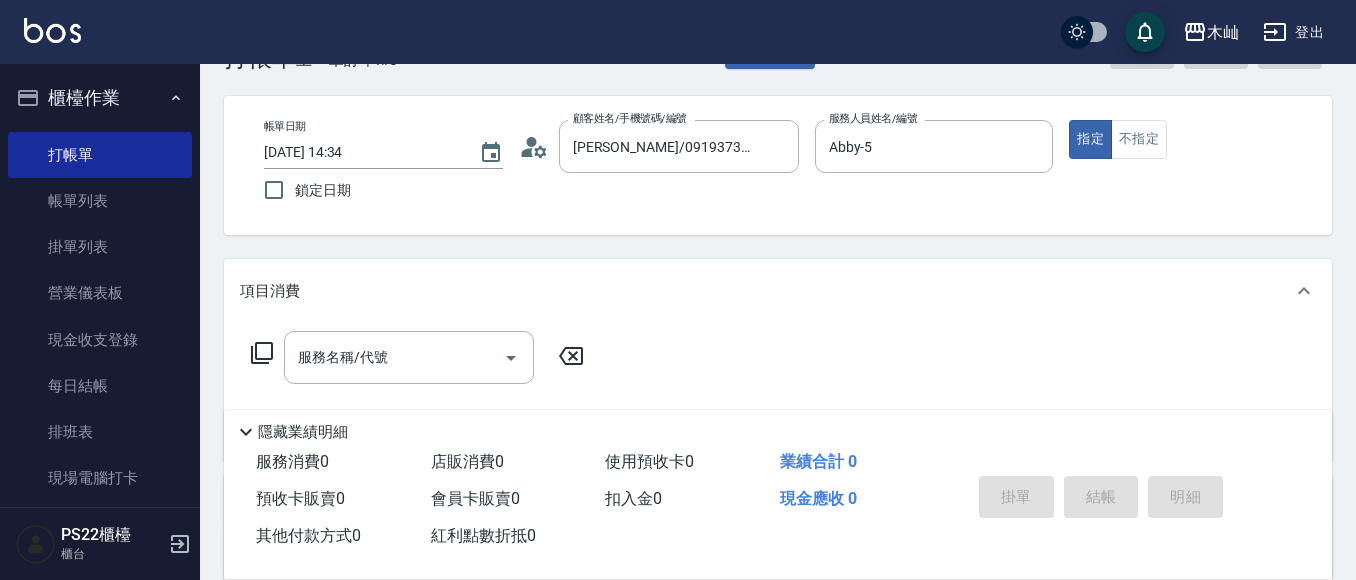 scroll, scrollTop: 100, scrollLeft: 0, axis: vertical 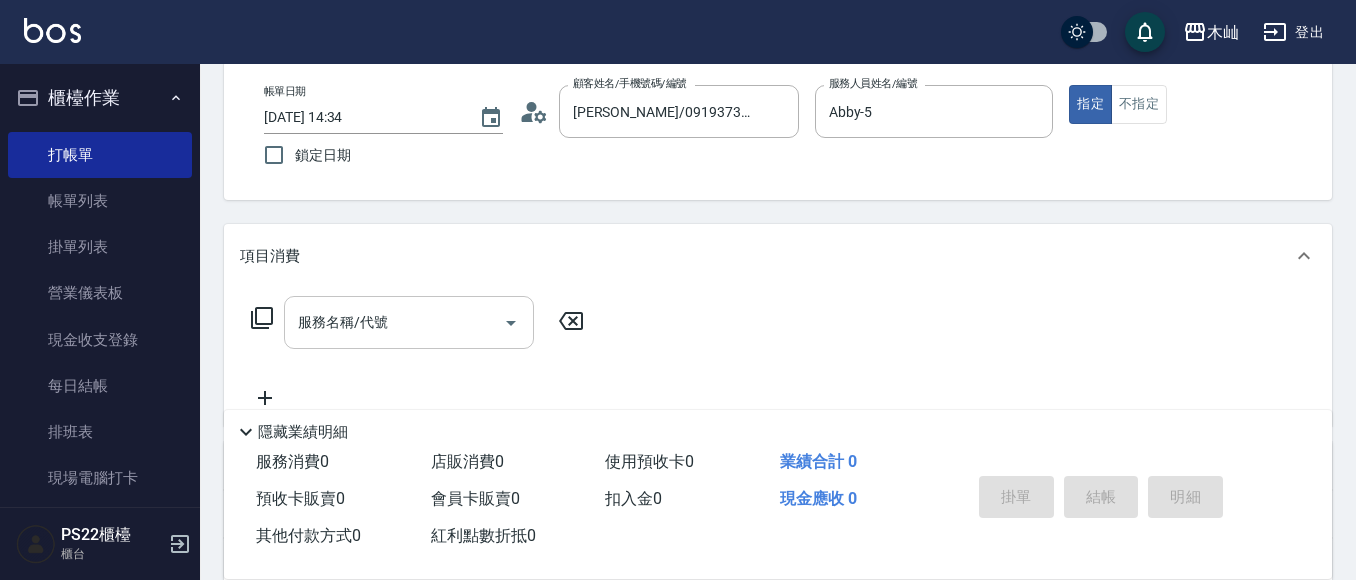 click on "服務名稱/代號" at bounding box center [394, 322] 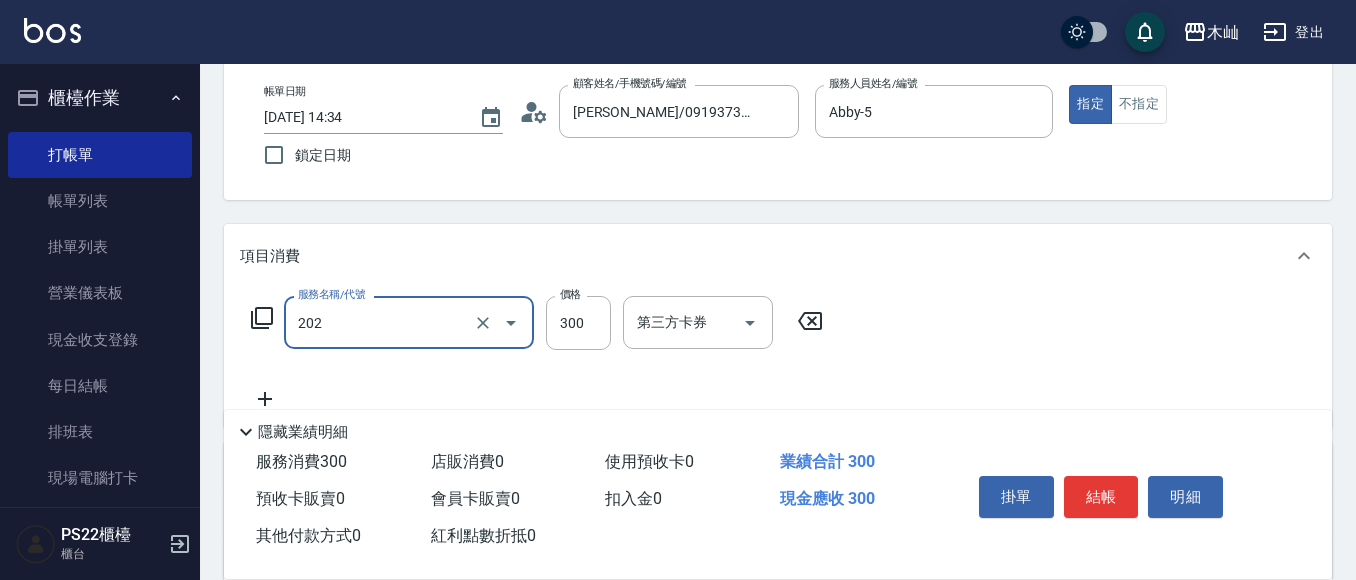 type on "單剪(202)" 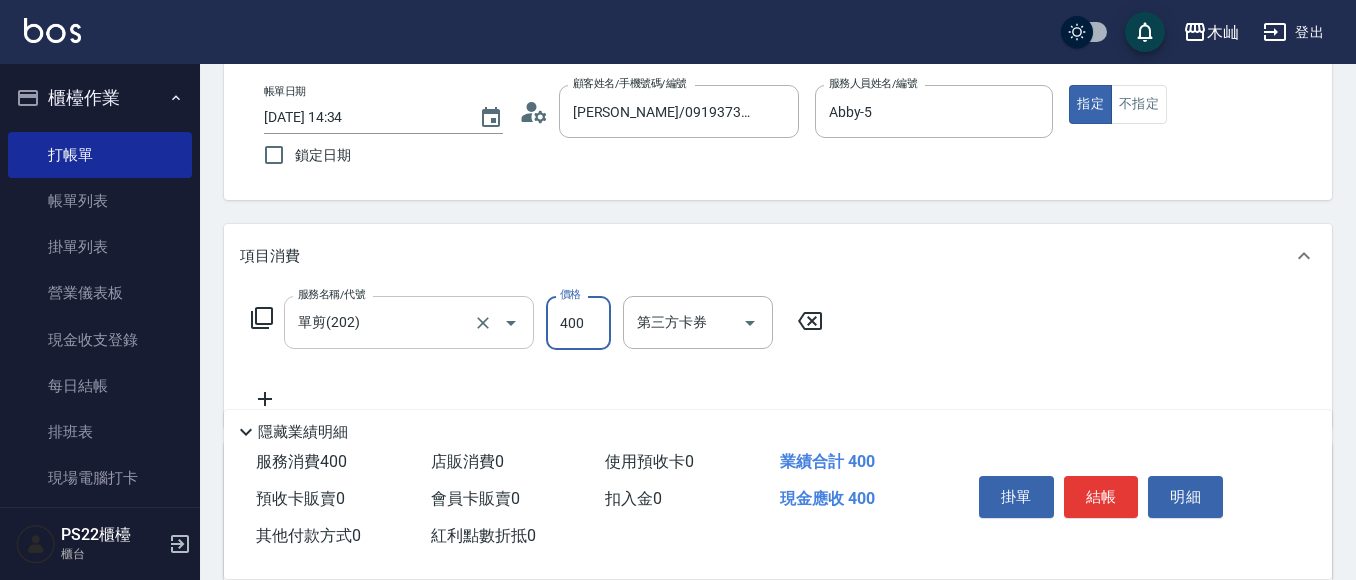 type on "400" 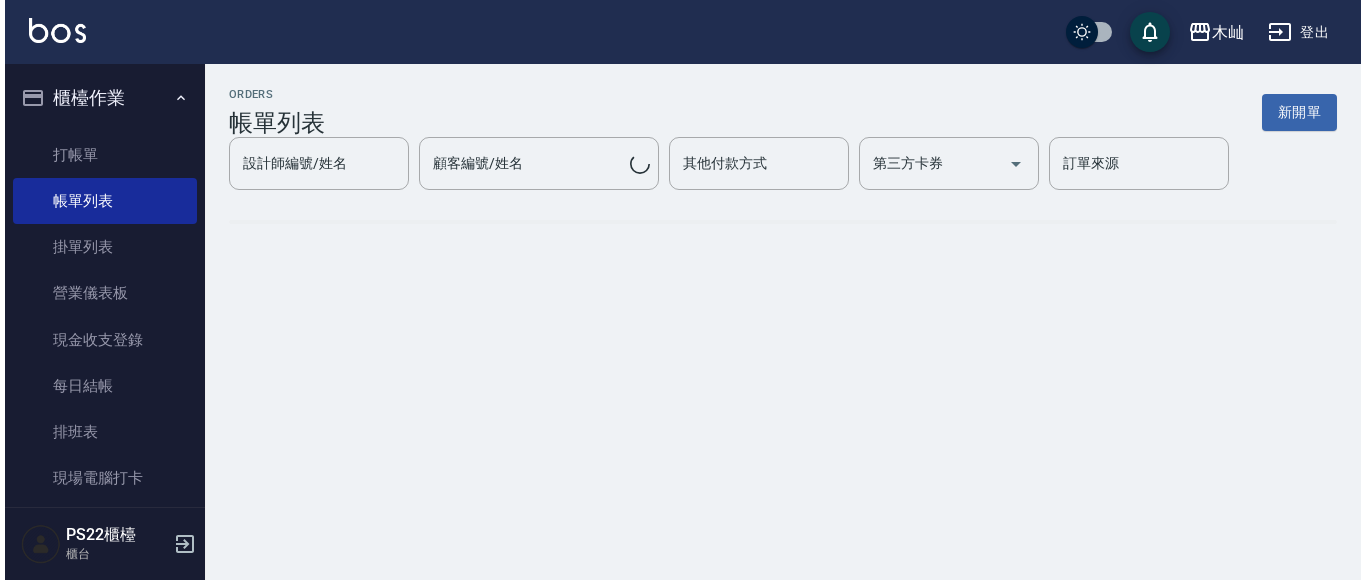 scroll, scrollTop: 0, scrollLeft: 0, axis: both 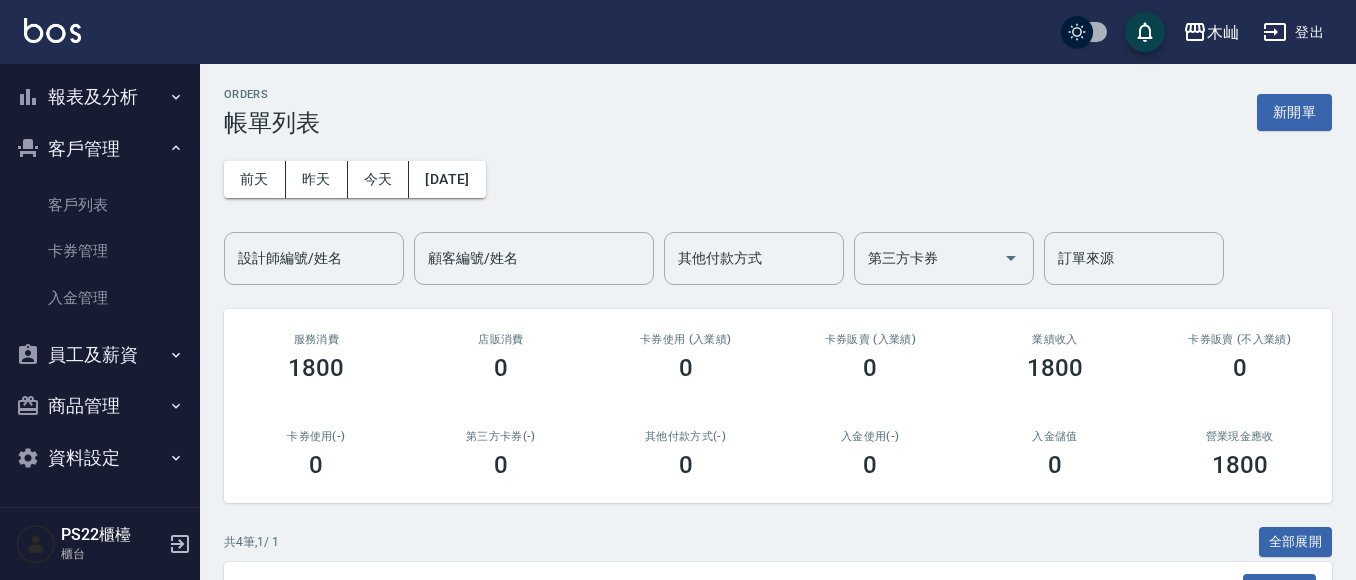 click on "報表及分析" at bounding box center [100, 97] 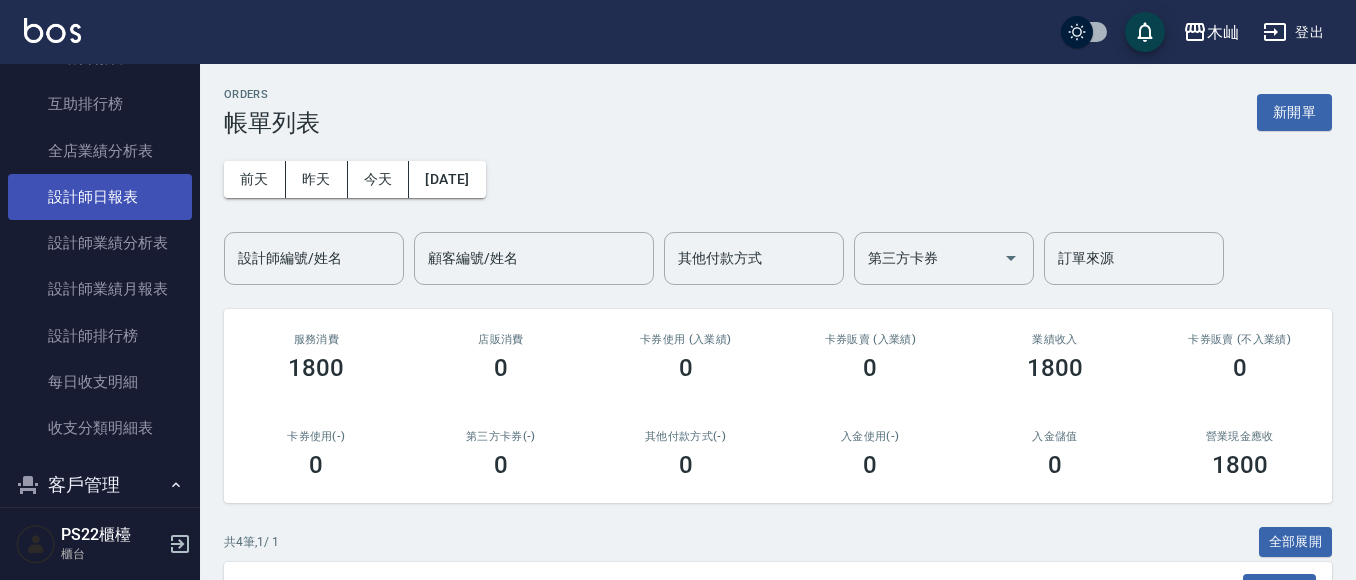 scroll, scrollTop: 690, scrollLeft: 0, axis: vertical 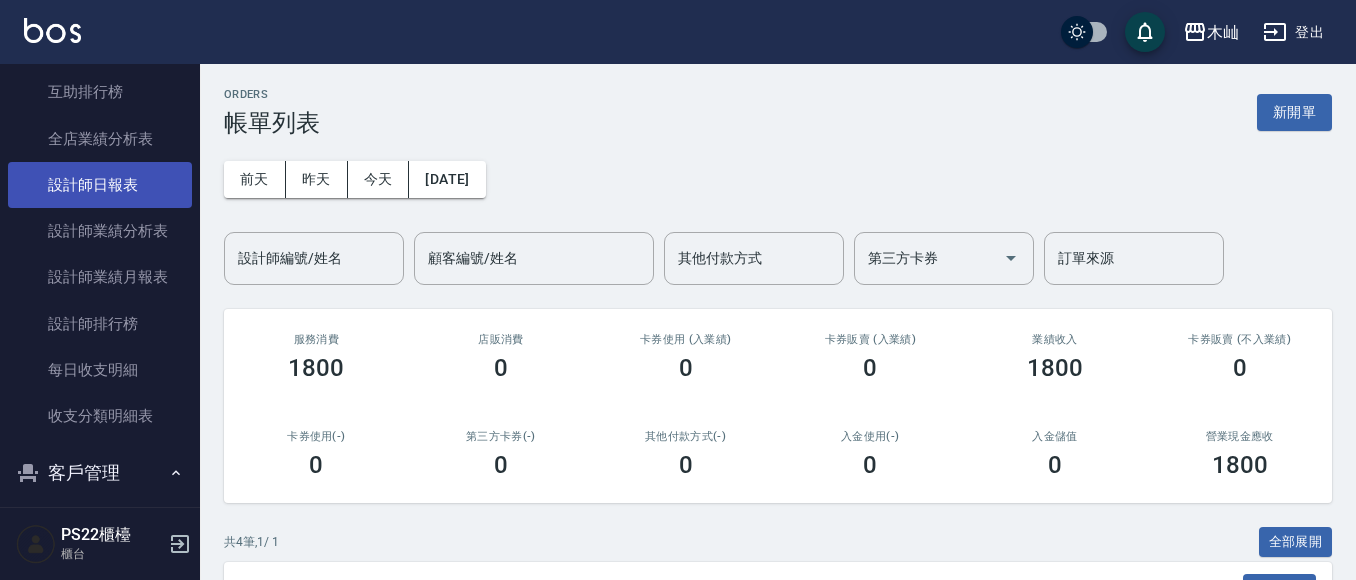 click on "設計師日報表" at bounding box center (100, 185) 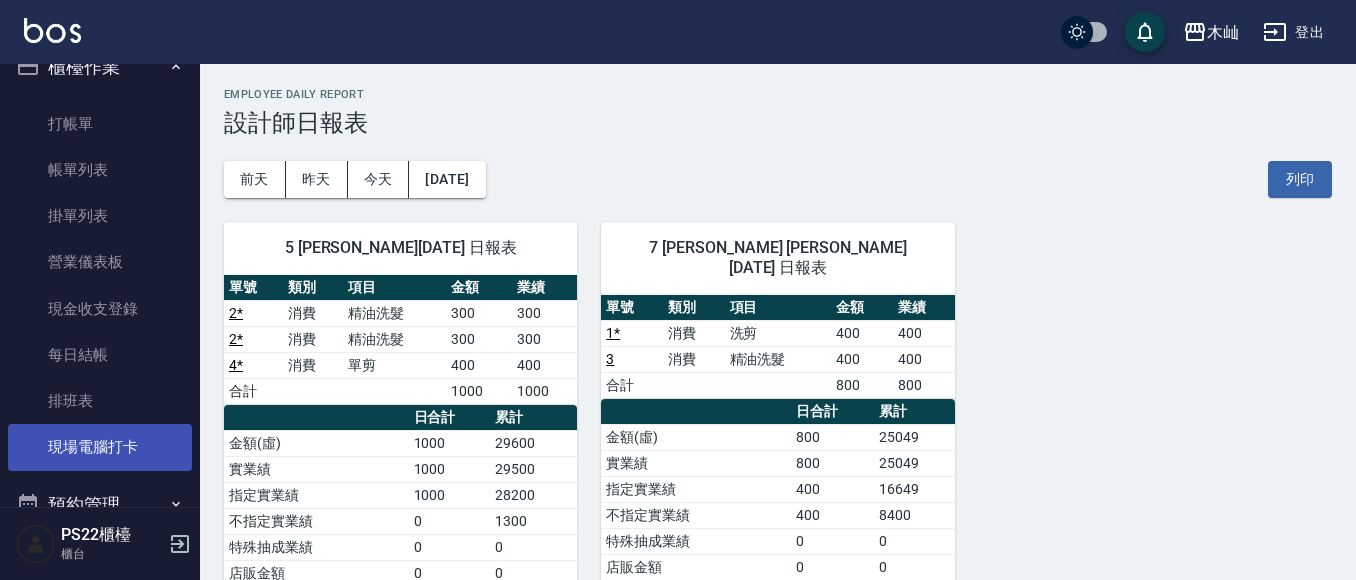 scroll, scrollTop: 0, scrollLeft: 0, axis: both 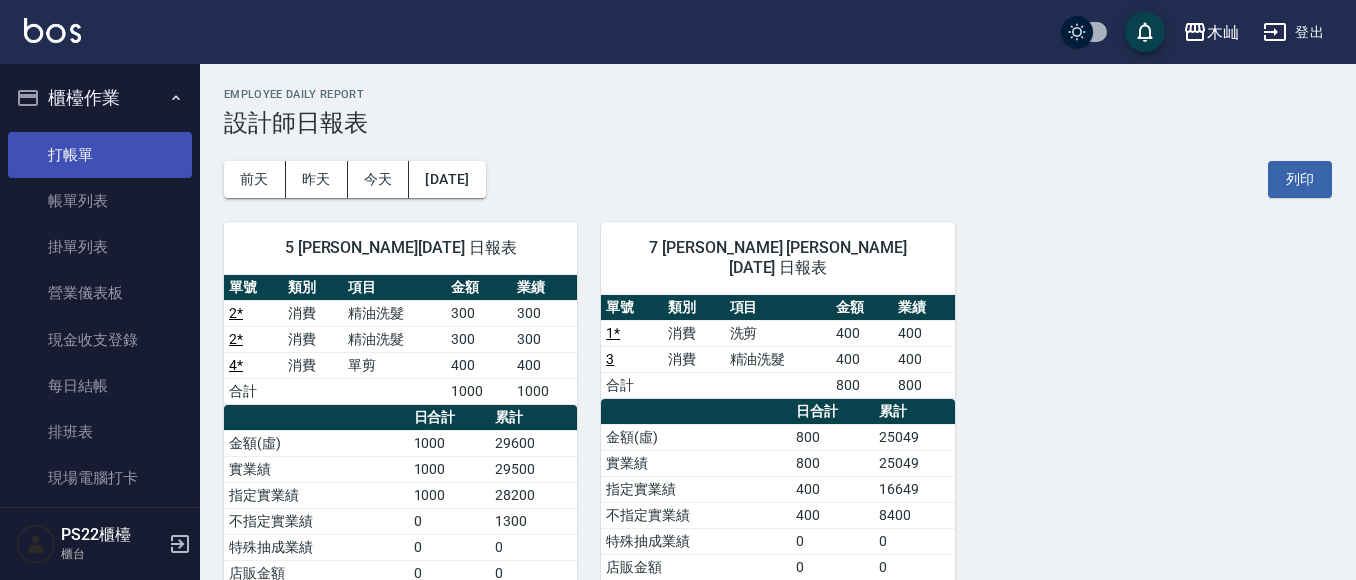 click on "打帳單" at bounding box center [100, 155] 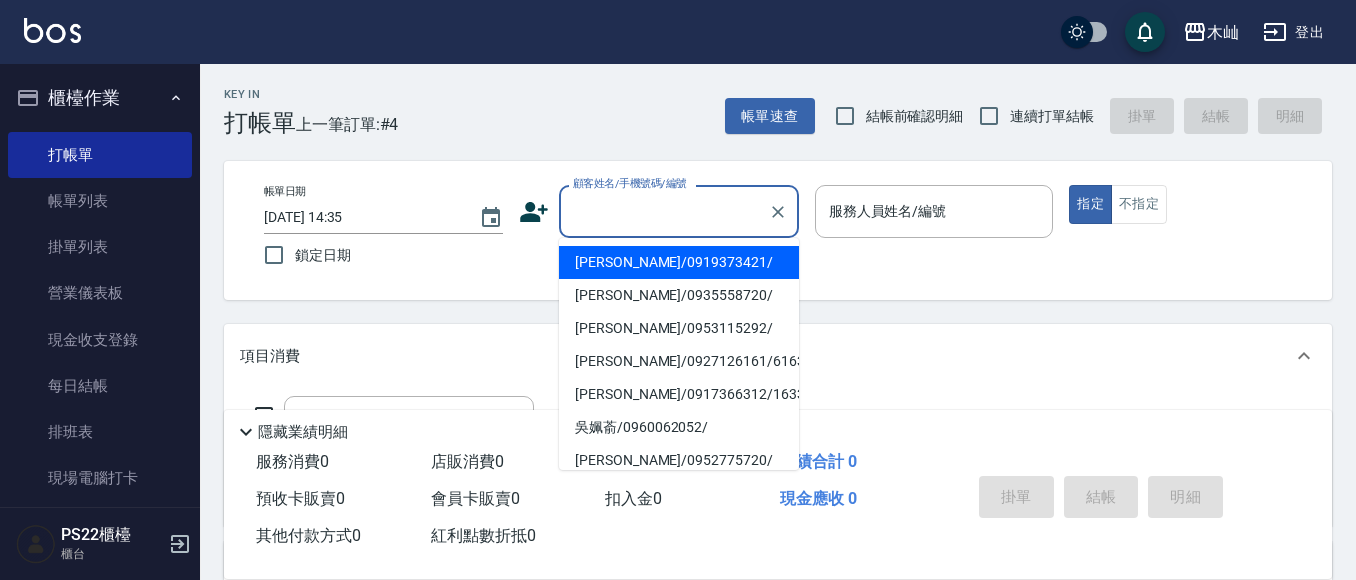 click on "顧客姓名/手機號碼/編號" at bounding box center [664, 211] 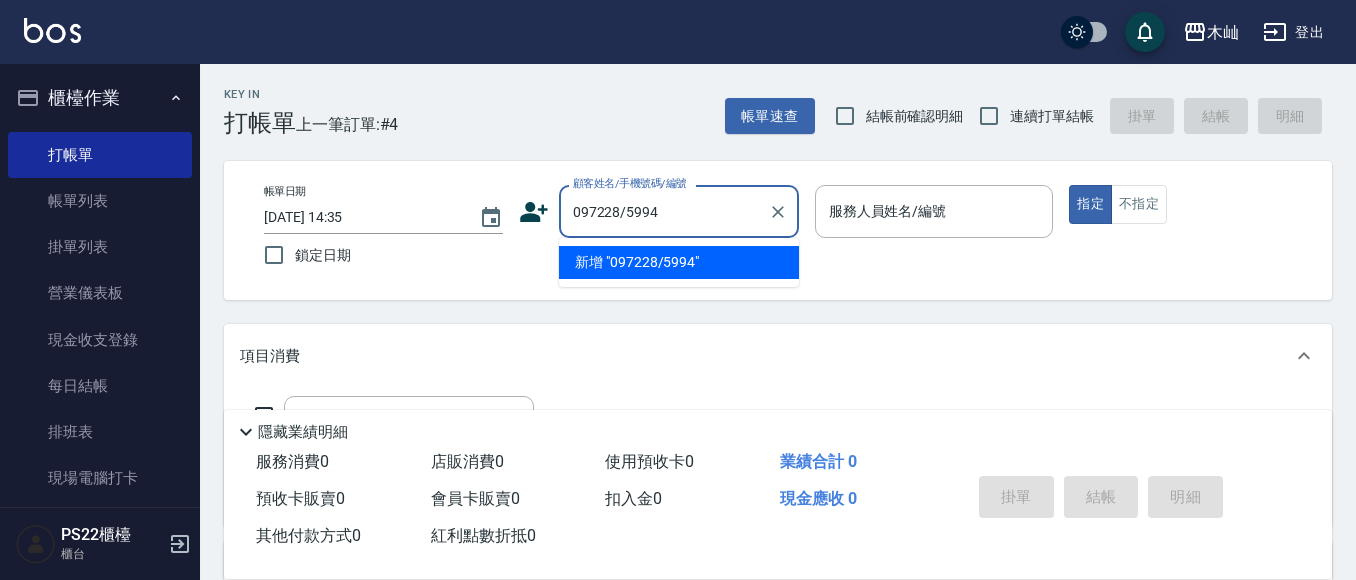 click on "097228/5994" at bounding box center [664, 211] 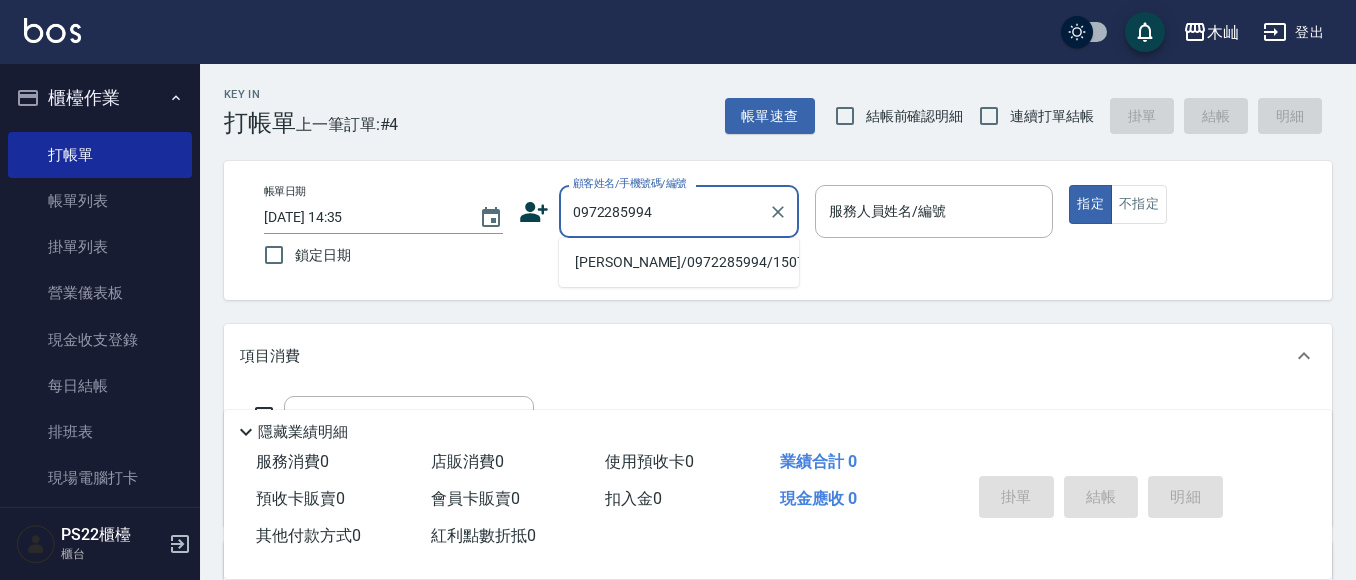 type on "[PERSON_NAME]/0972285994/1507" 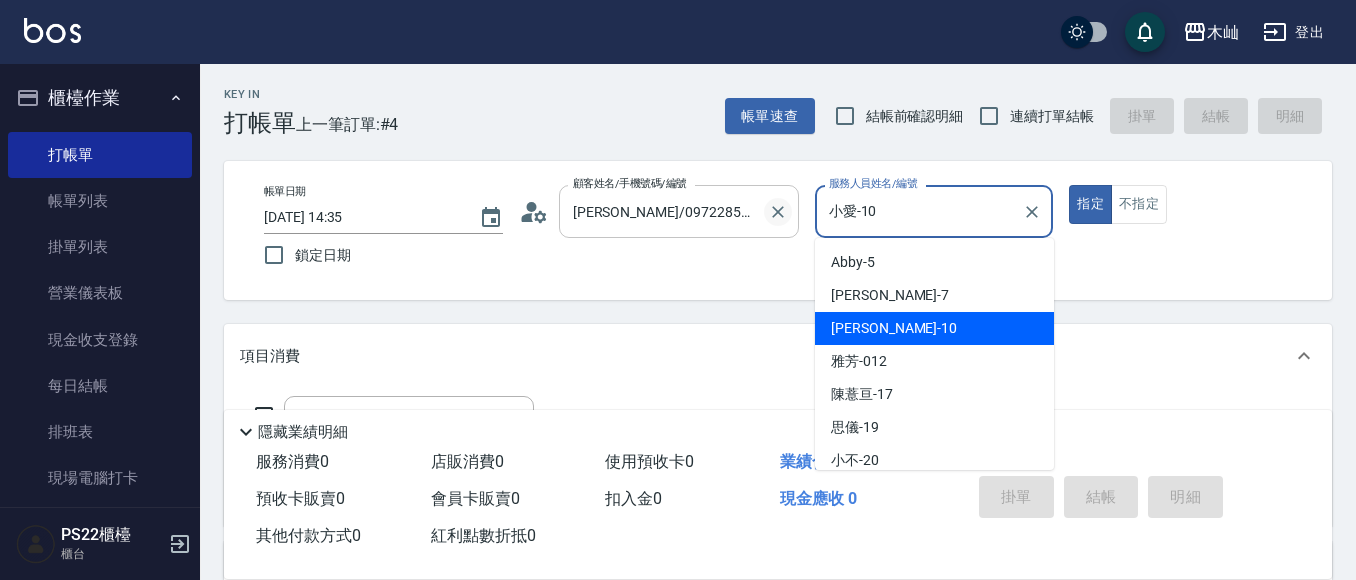 drag, startPoint x: 910, startPoint y: 210, endPoint x: 780, endPoint y: 209, distance: 130.00385 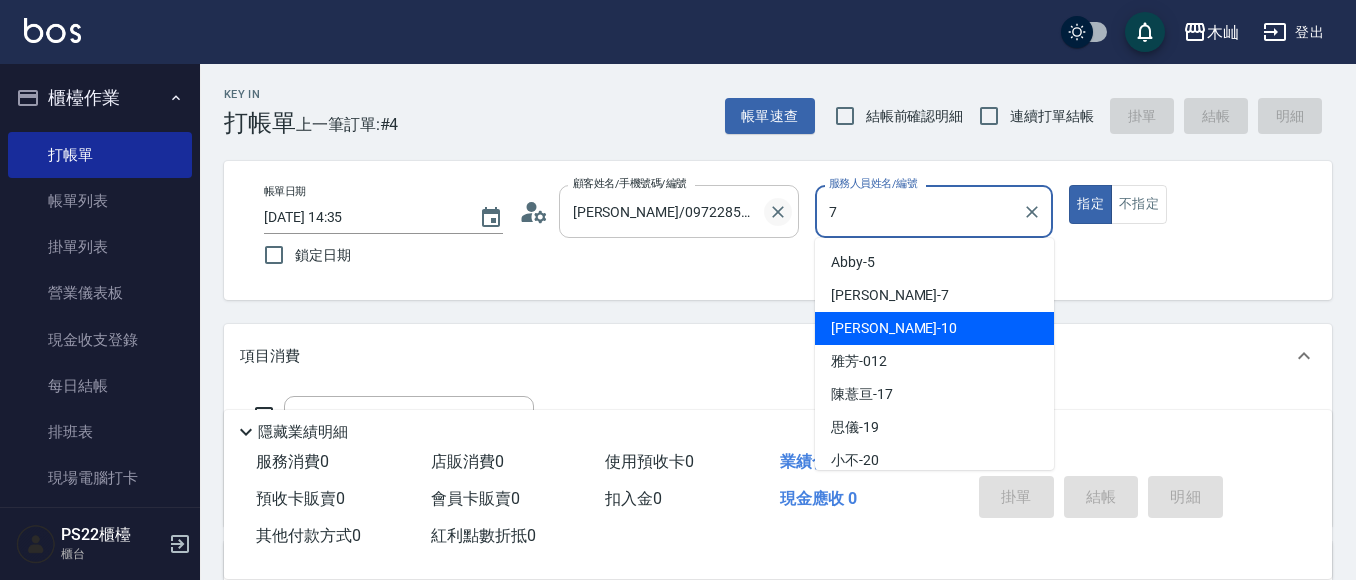 type on "[PERSON_NAME]-7" 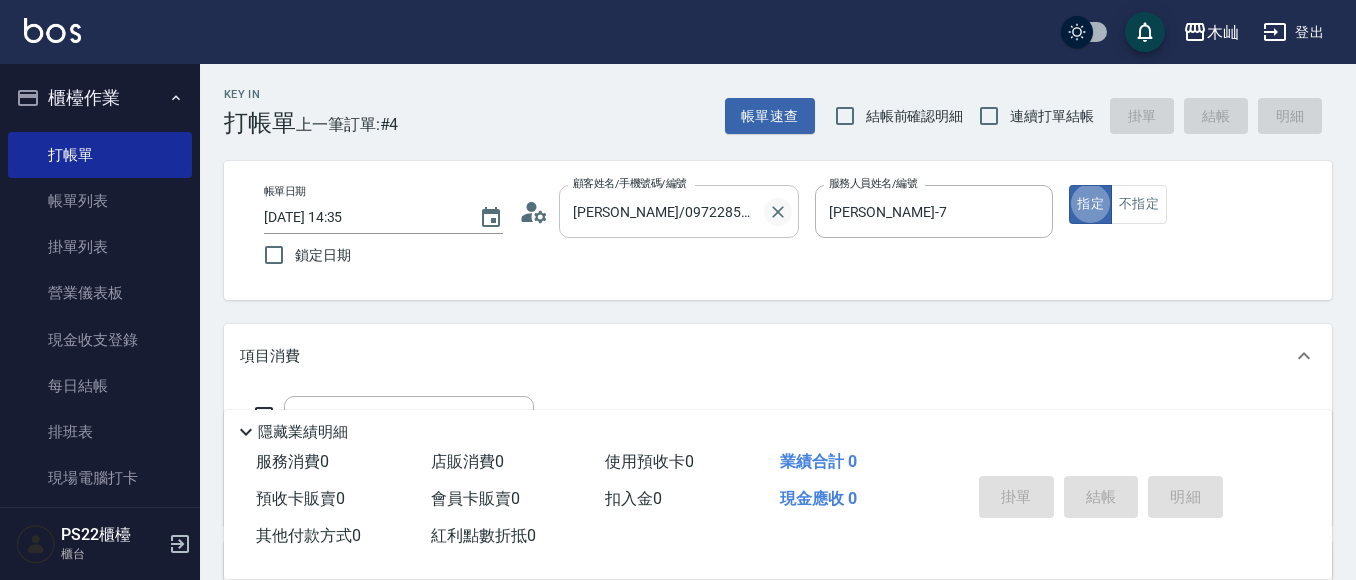 type on "true" 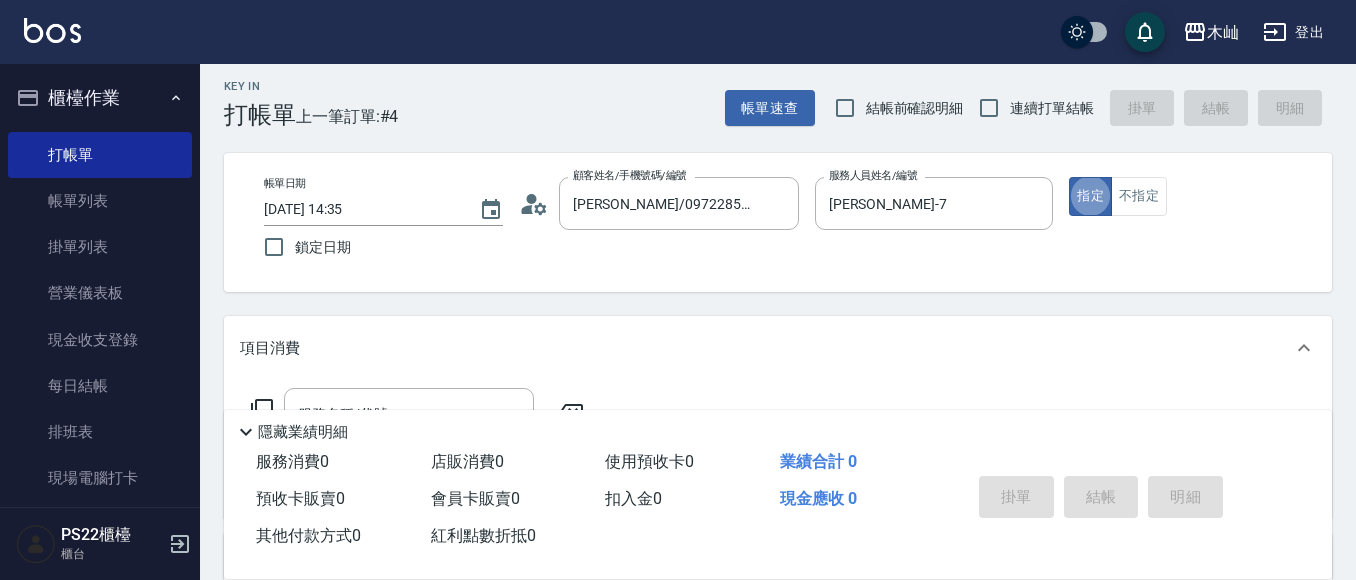scroll, scrollTop: 0, scrollLeft: 0, axis: both 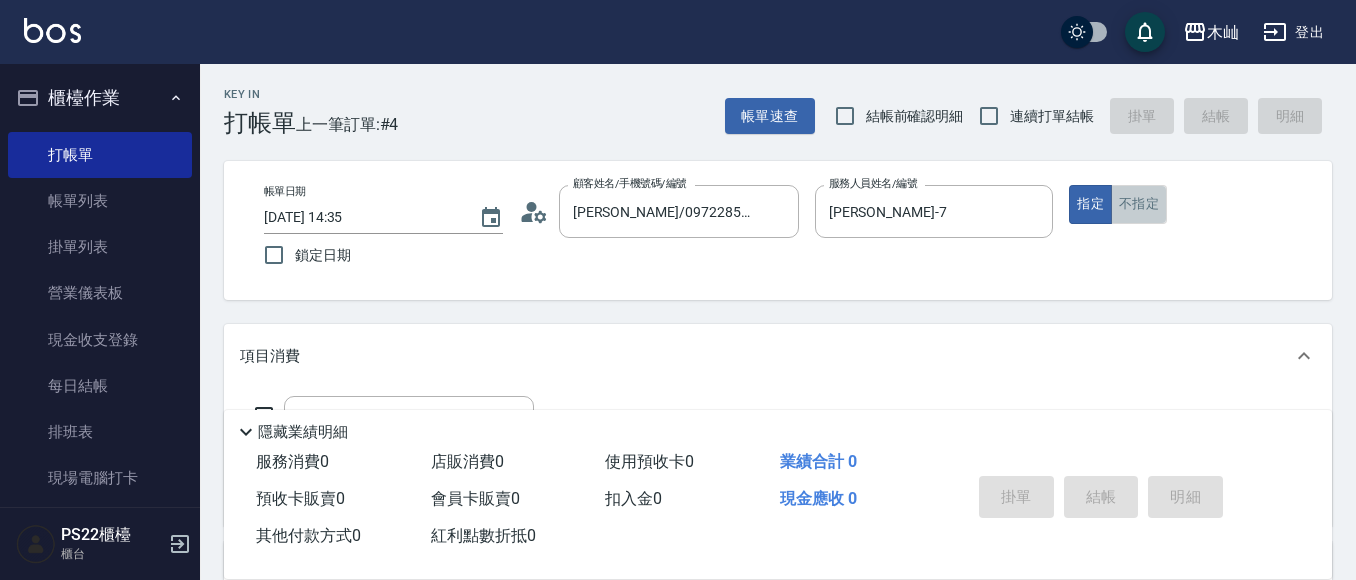 click on "不指定" at bounding box center [1139, 204] 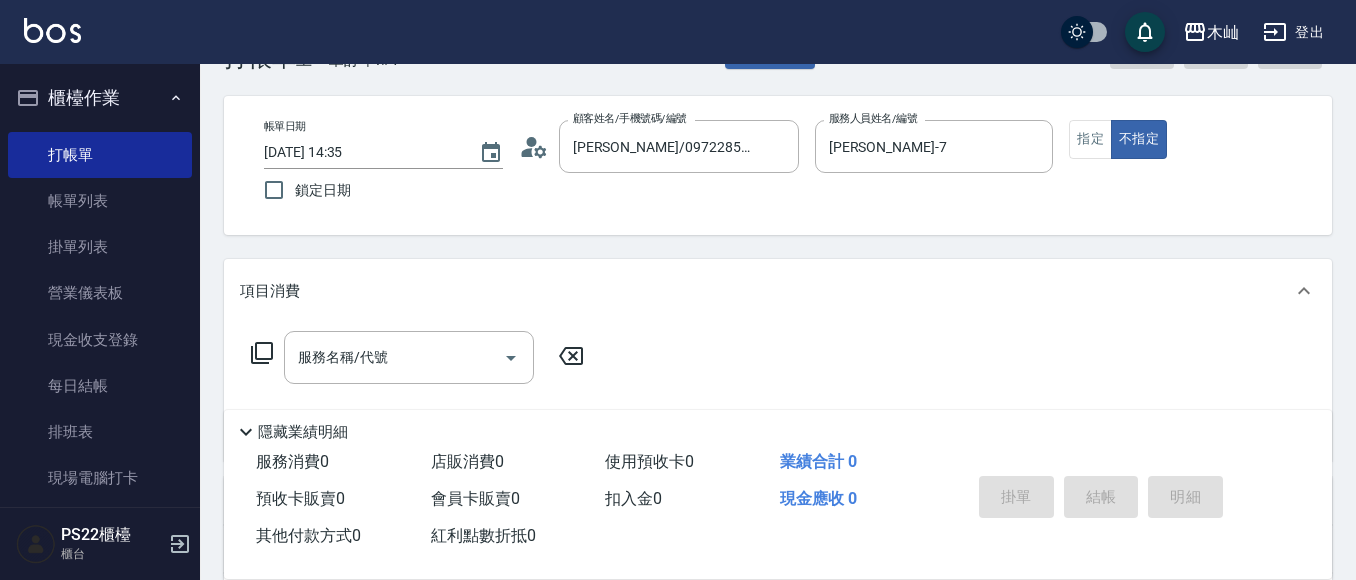 scroll, scrollTop: 100, scrollLeft: 0, axis: vertical 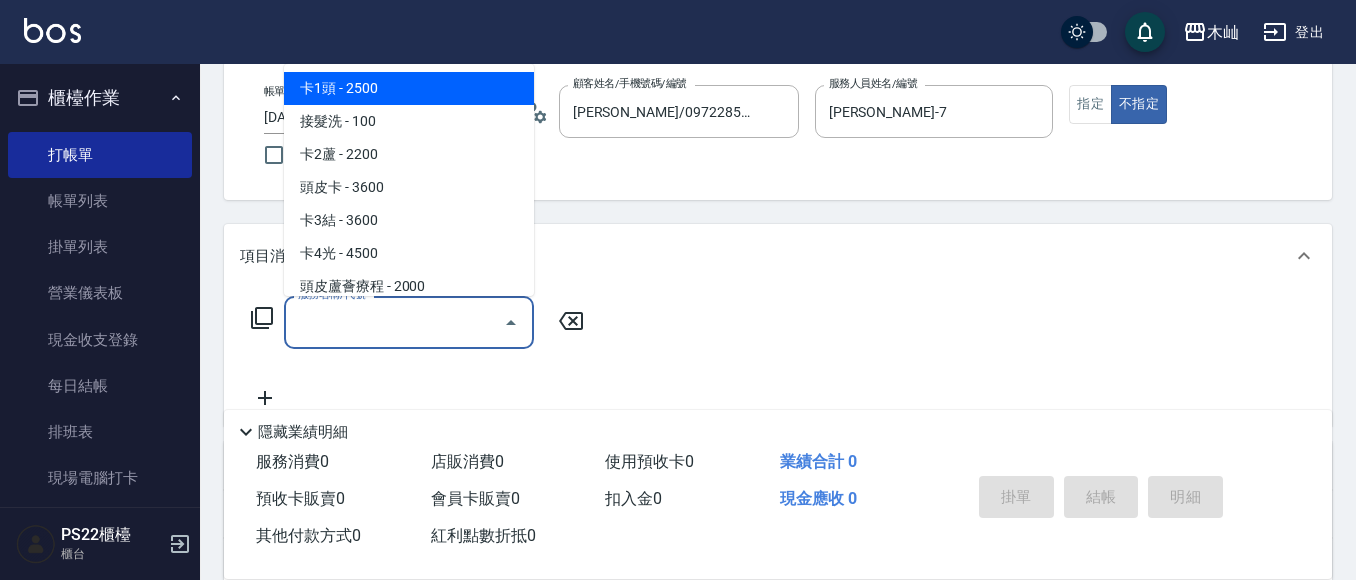 click on "服務名稱/代號 服務名稱/代號" at bounding box center [409, 322] 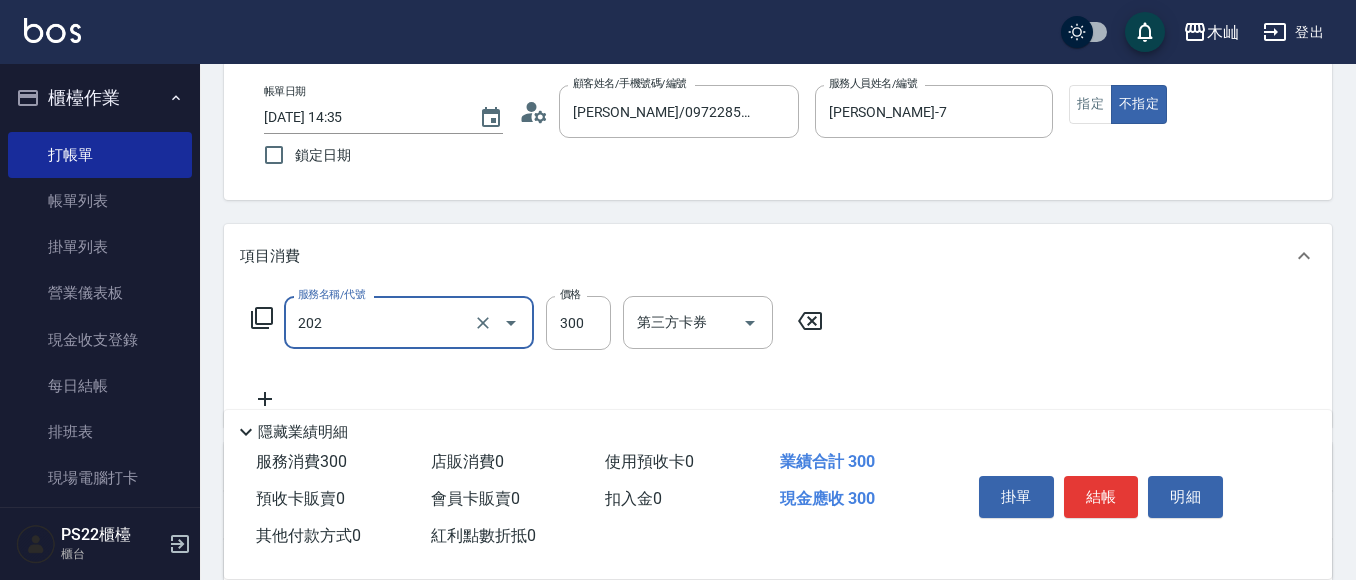 type on "單剪(202)" 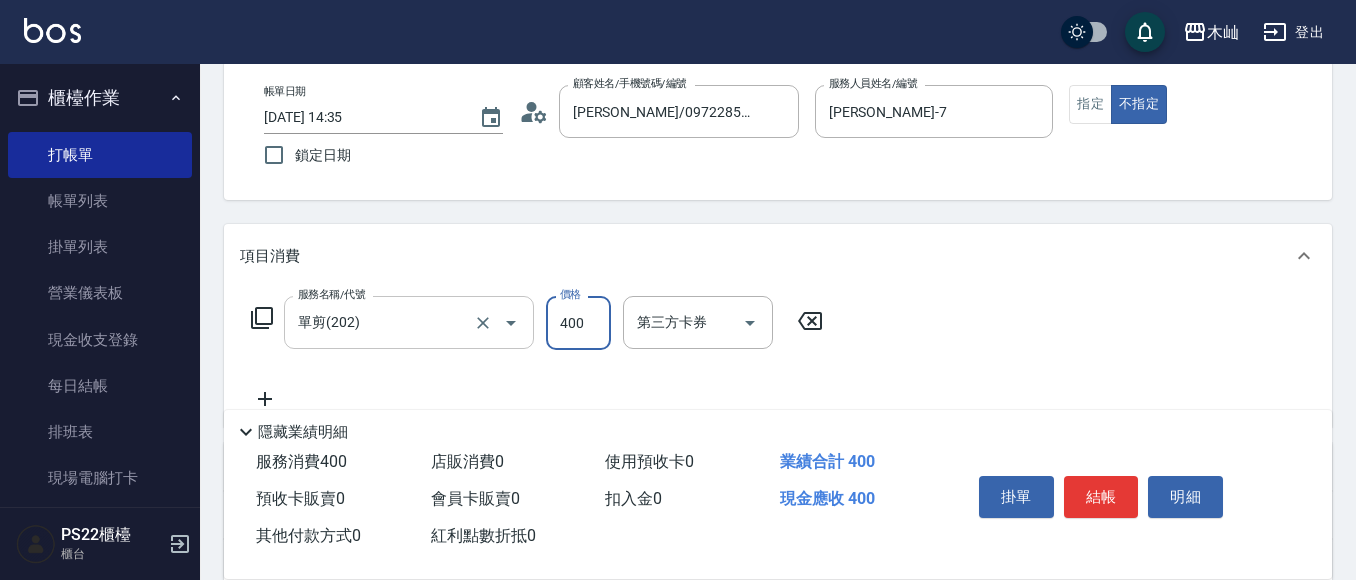 type on "400" 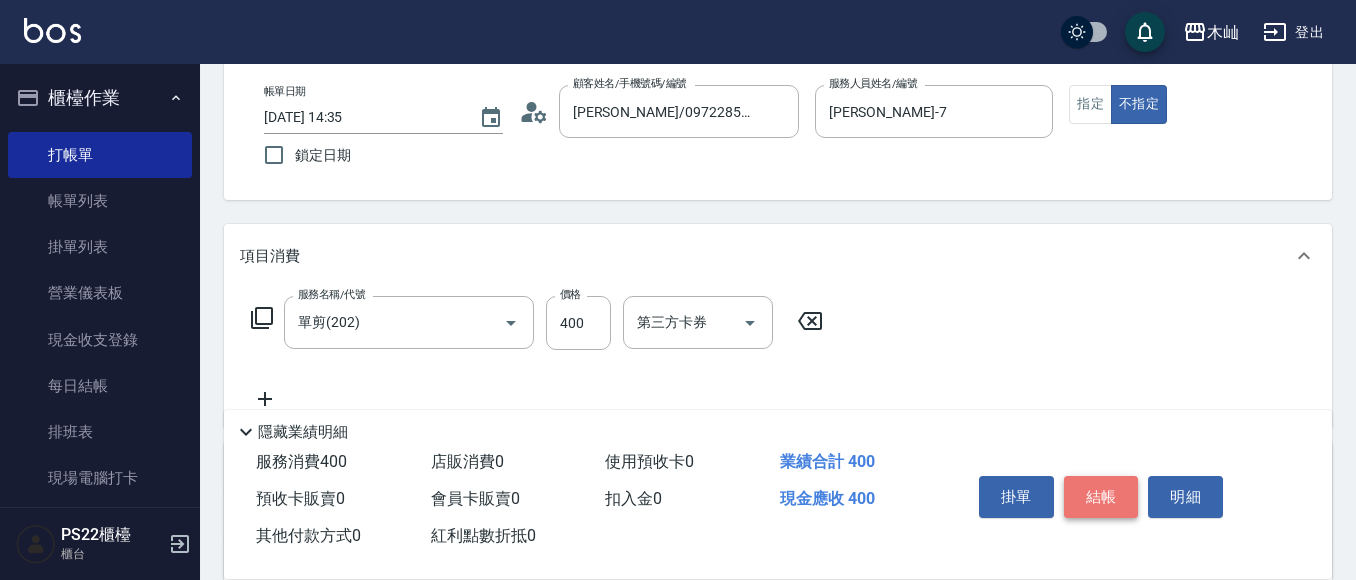 click on "結帳" at bounding box center (1101, 497) 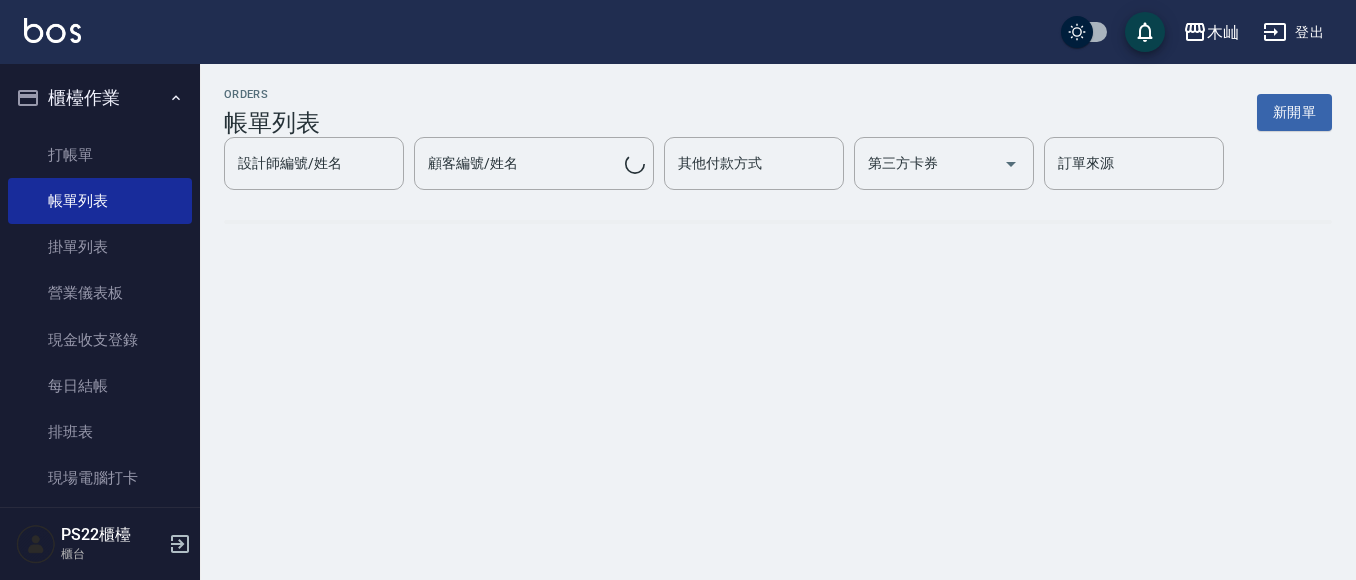 scroll, scrollTop: 0, scrollLeft: 0, axis: both 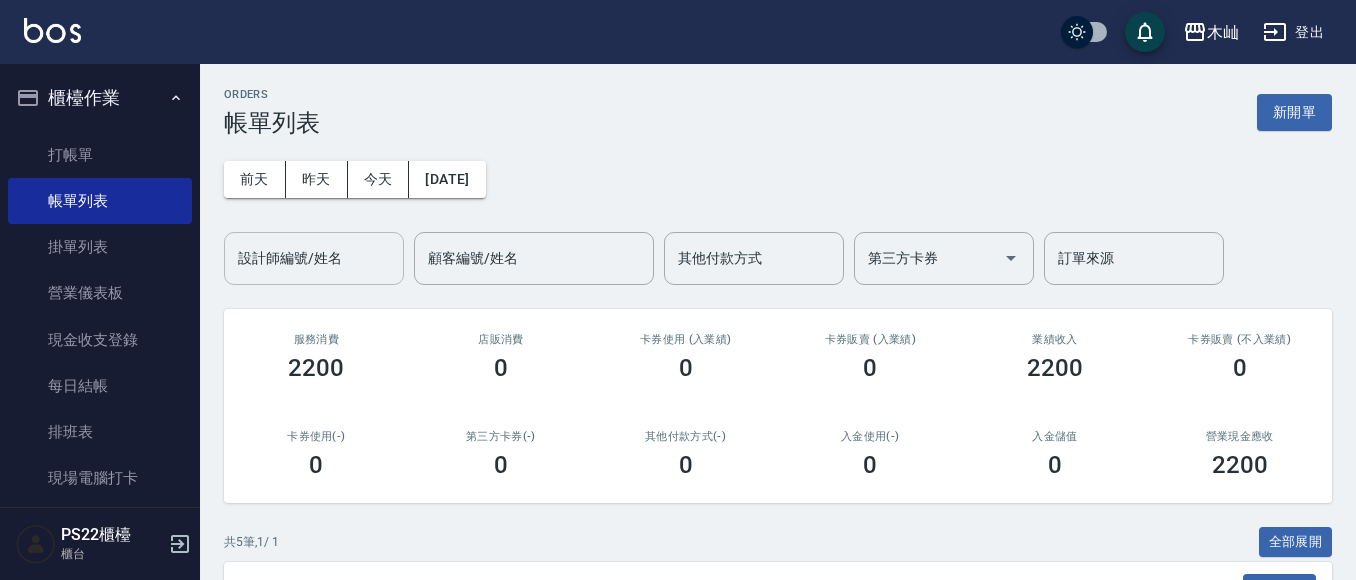 click on "設計師編號/姓名" at bounding box center [314, 258] 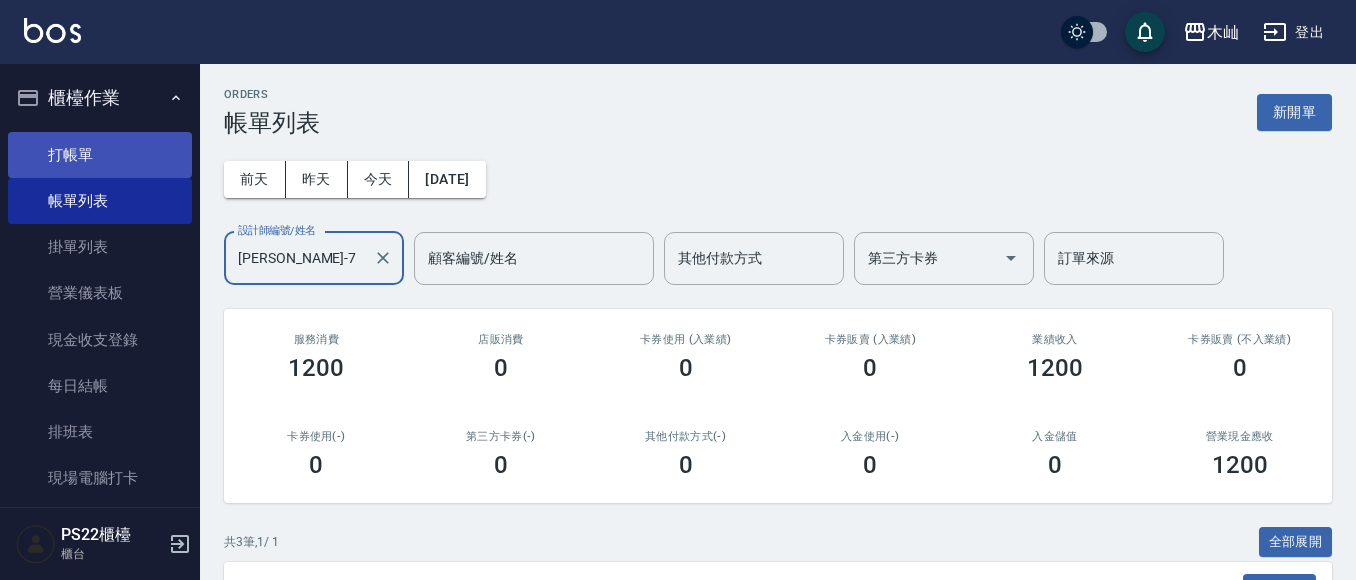 type on "[PERSON_NAME]-7" 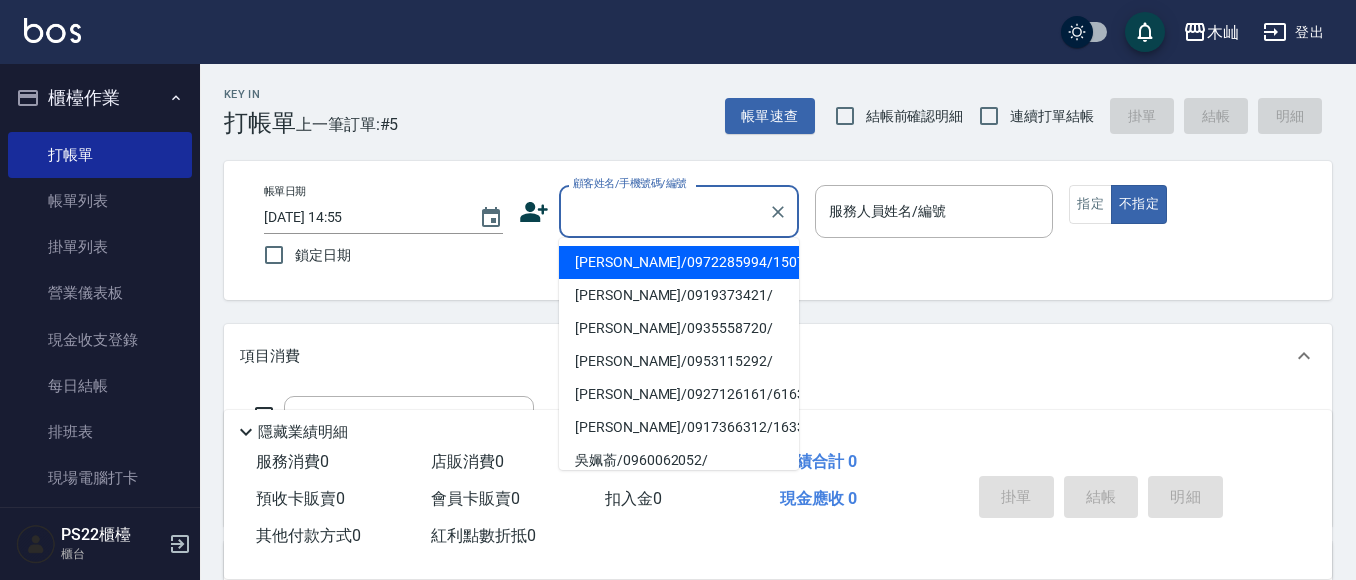 click on "顧客姓名/手機號碼/編號" at bounding box center (664, 211) 